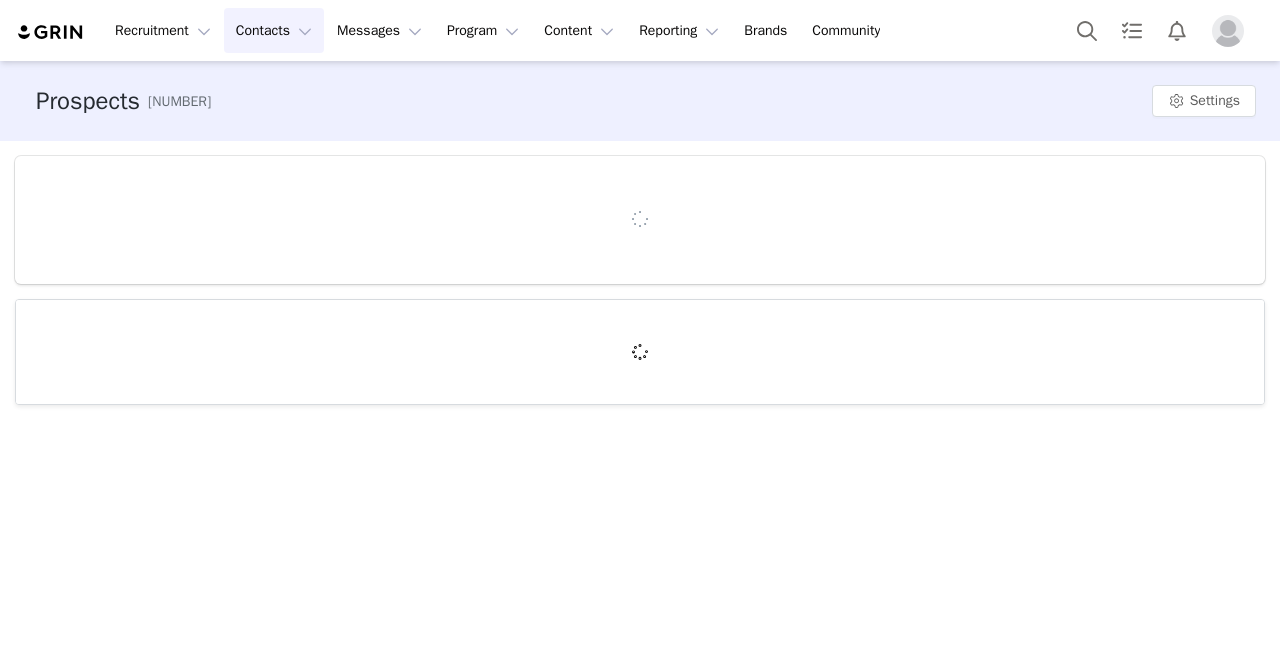 scroll, scrollTop: 0, scrollLeft: 0, axis: both 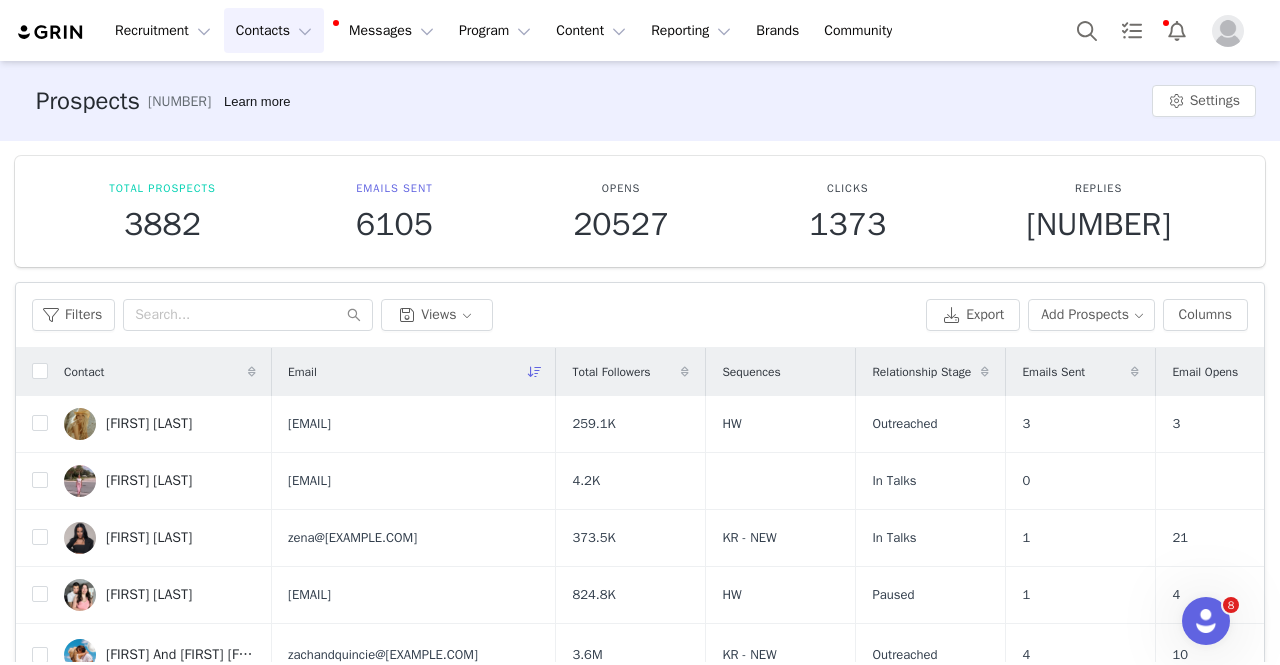 click on "Filters Views" at bounding box center [475, 315] 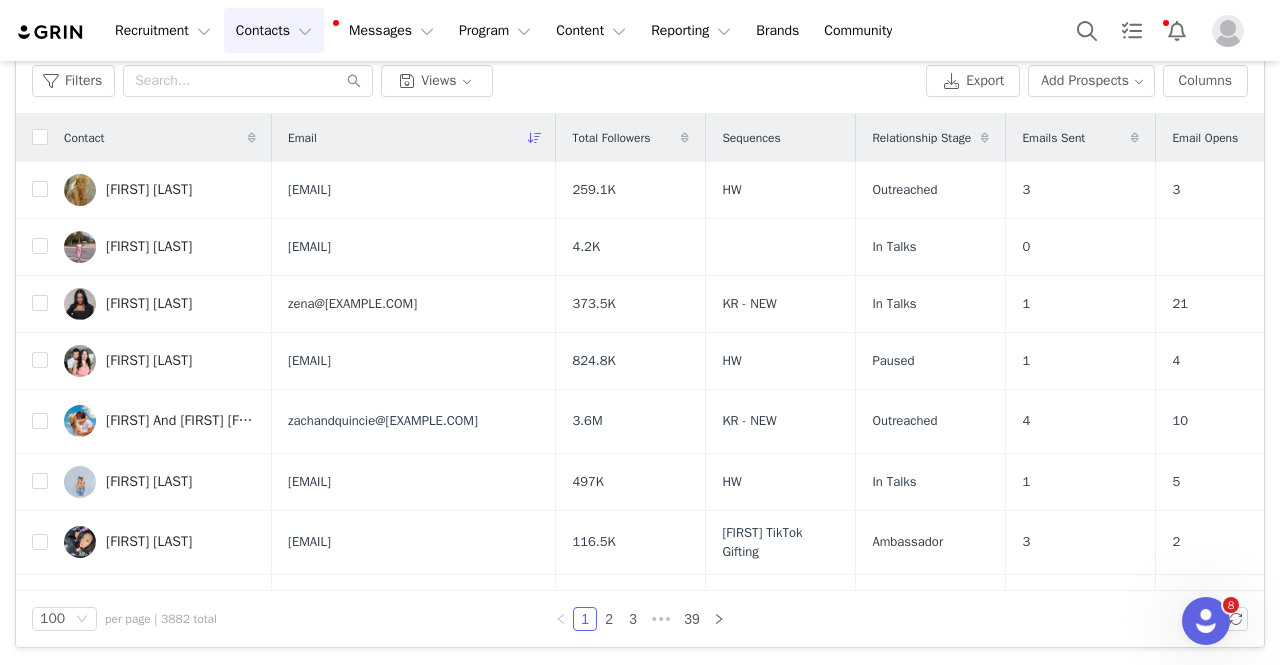 scroll, scrollTop: 0, scrollLeft: 0, axis: both 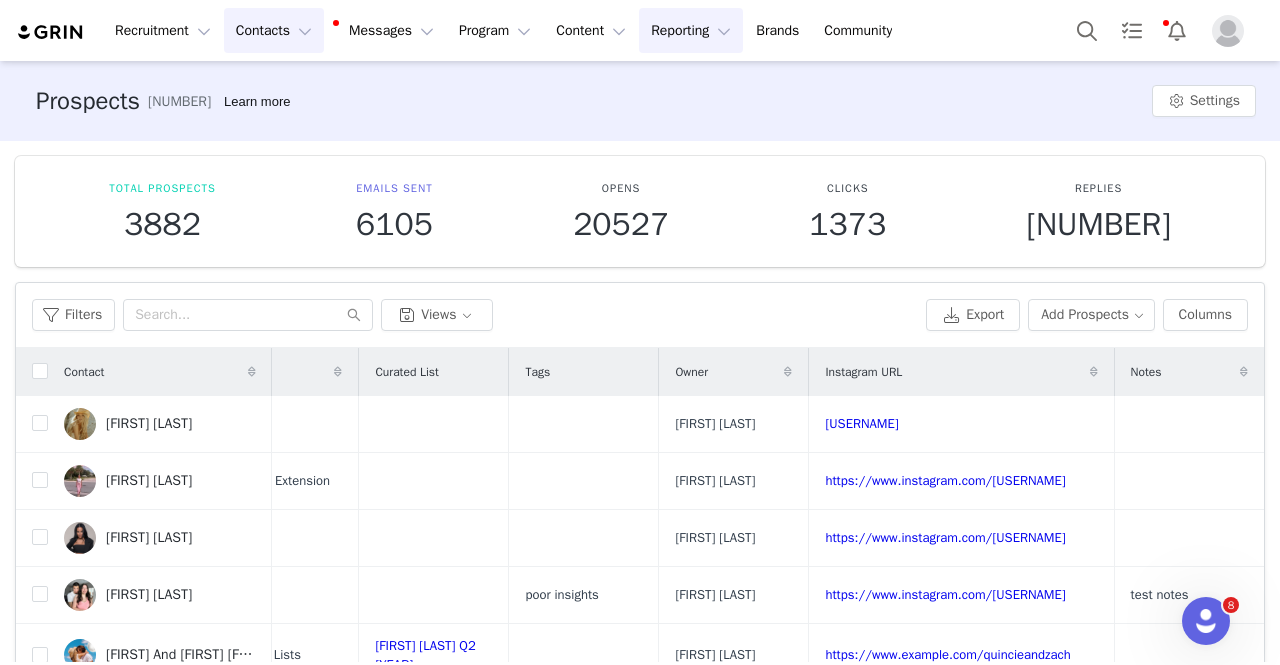 click on "Reporting Reporting" at bounding box center (691, 30) 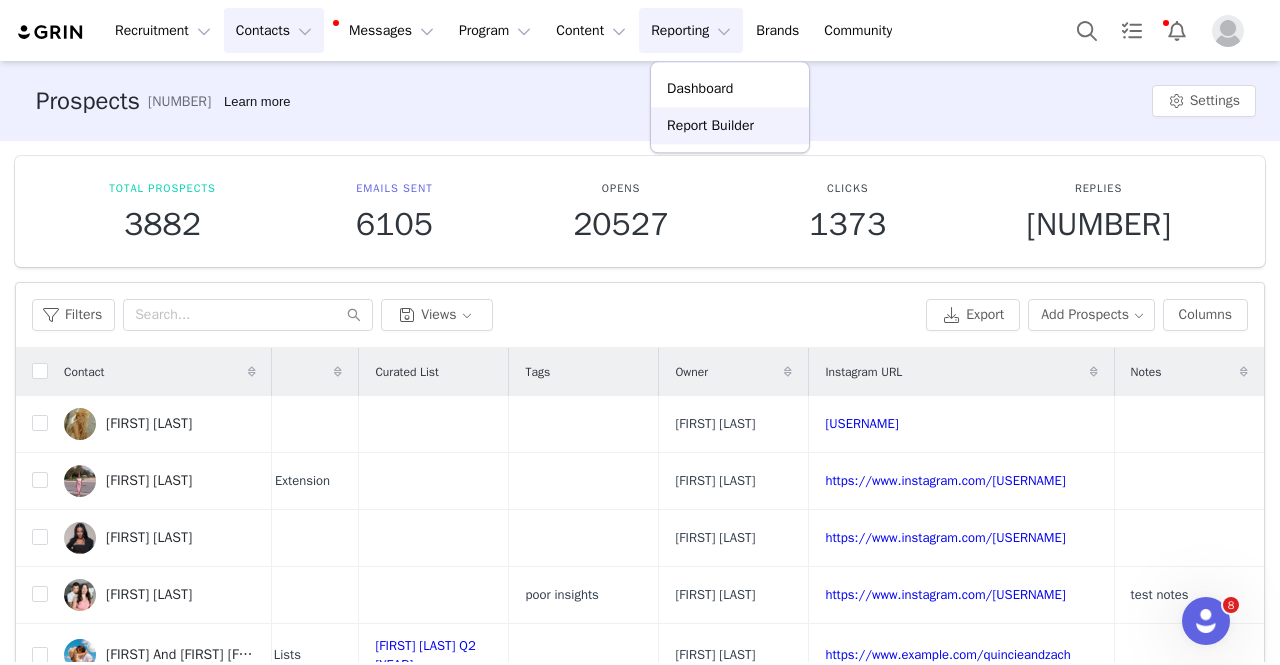 click on "Report Builder" at bounding box center (710, 125) 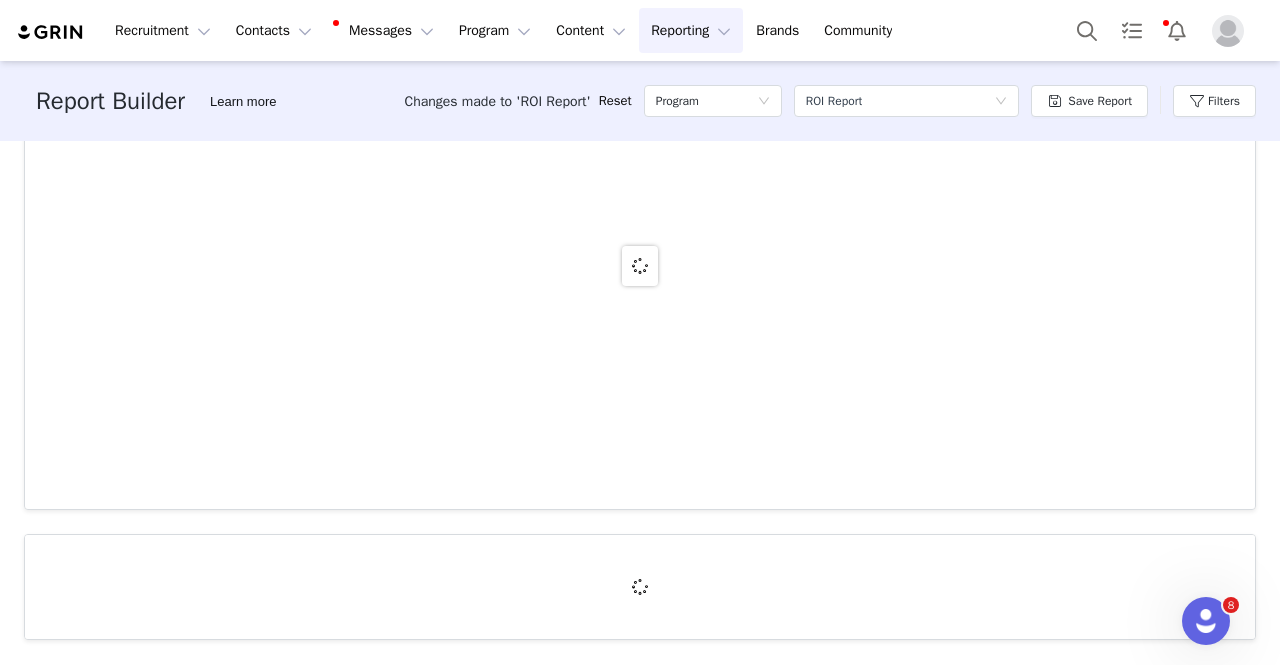scroll, scrollTop: 0, scrollLeft: 0, axis: both 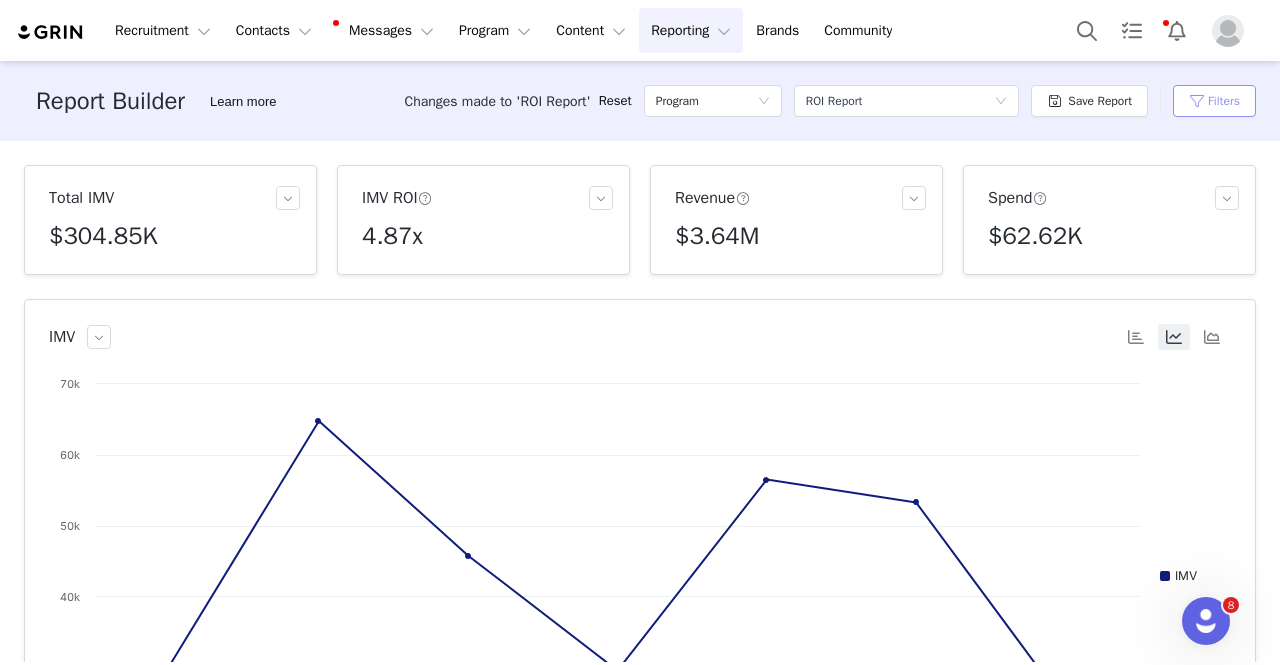 click on "Filters" at bounding box center (1214, 101) 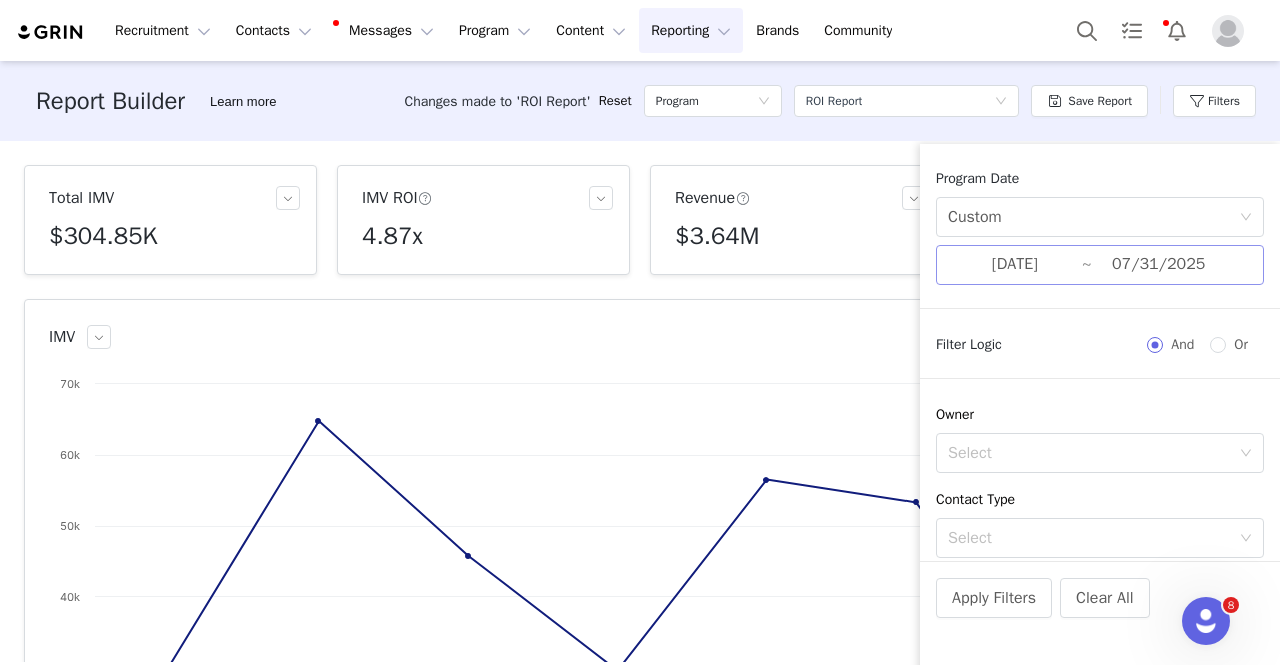 click on "[DATE]" at bounding box center [1015, 265] 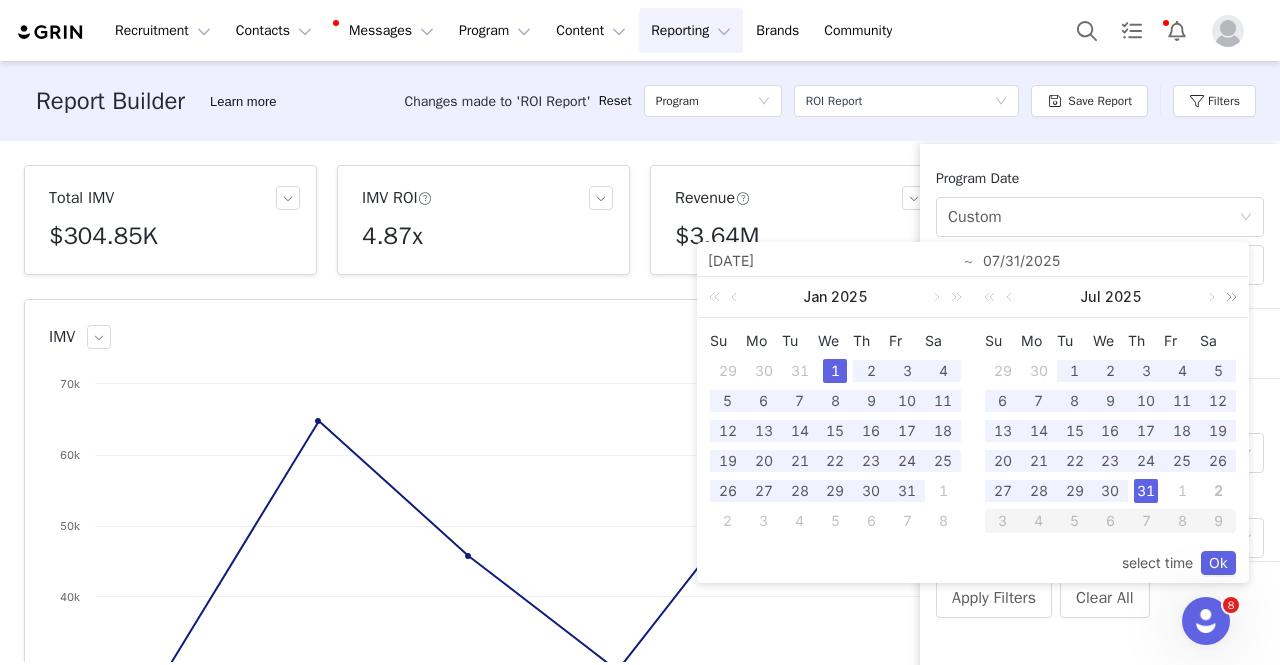 click at bounding box center [1228, 297] 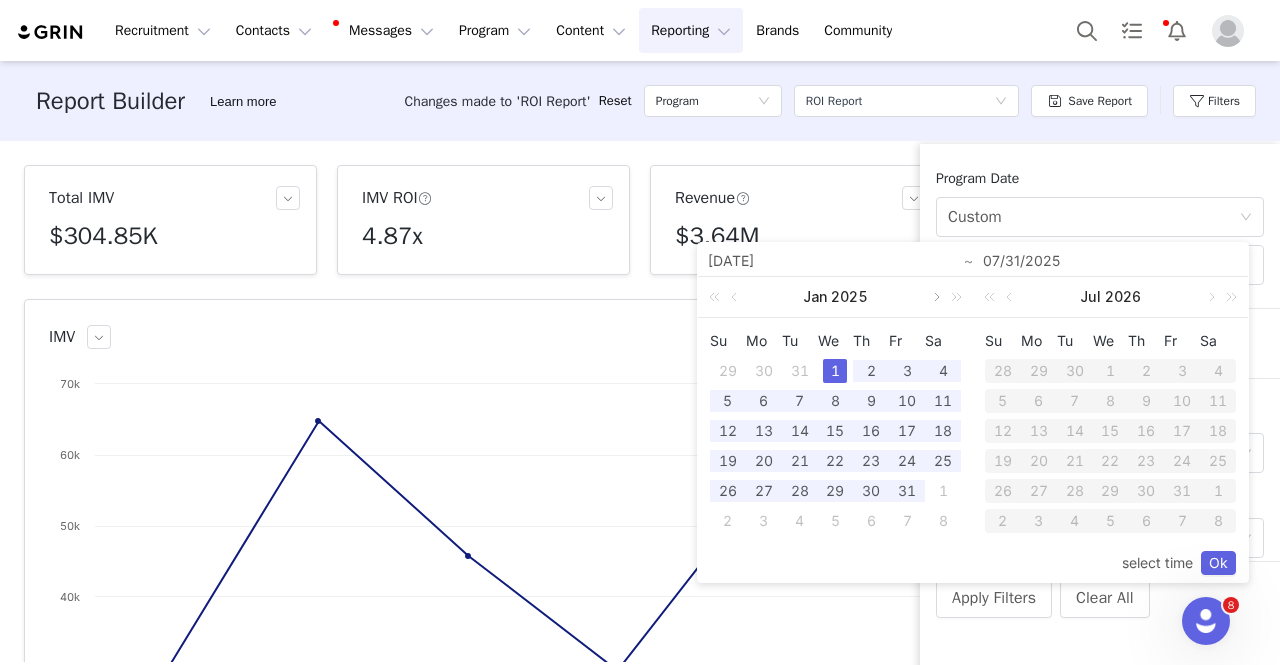 click at bounding box center (935, 297) 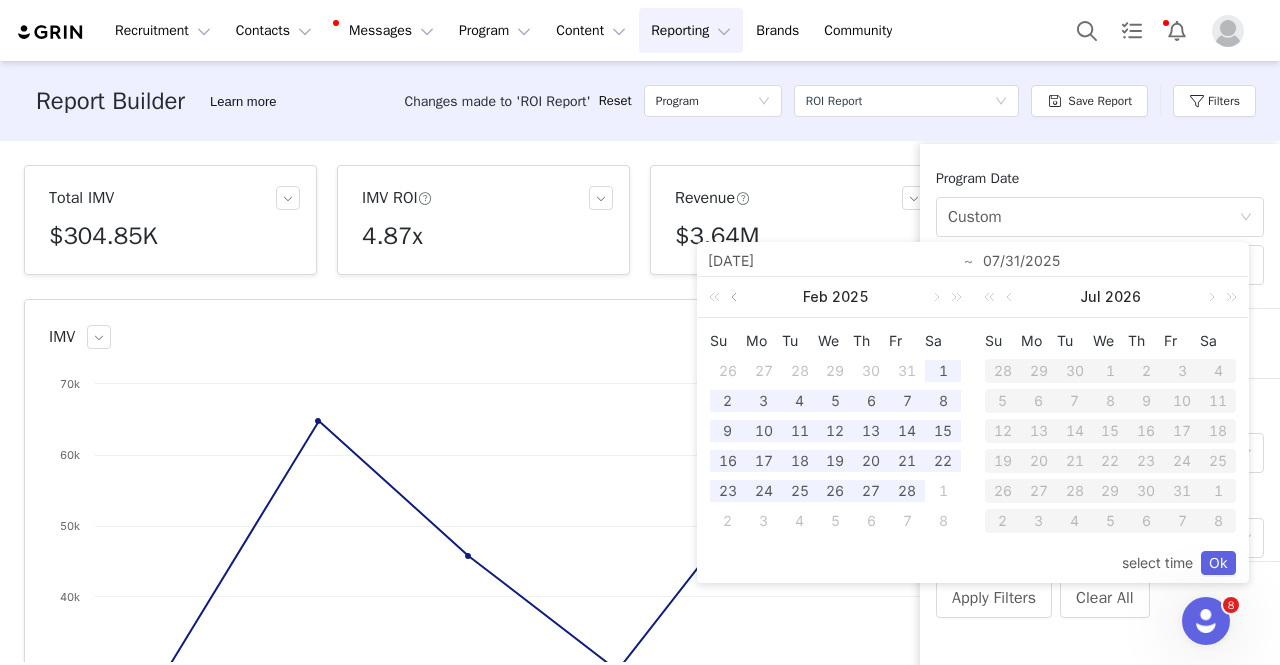 click at bounding box center [736, 297] 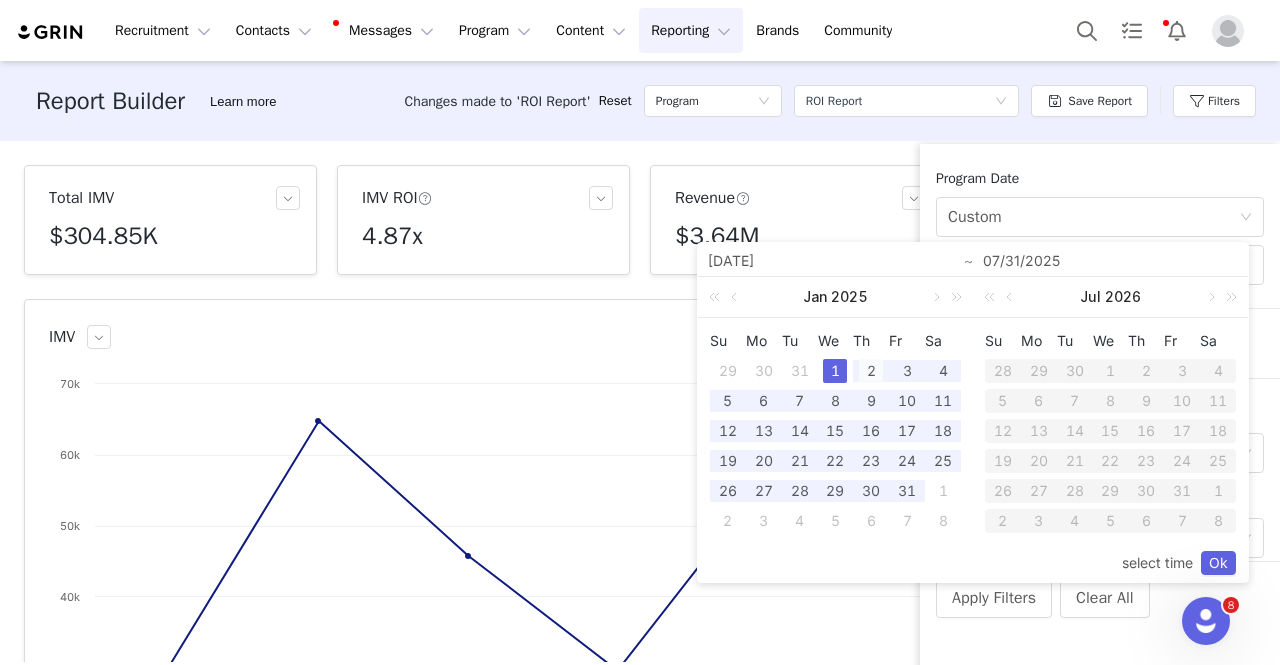 click on "2" at bounding box center (871, 371) 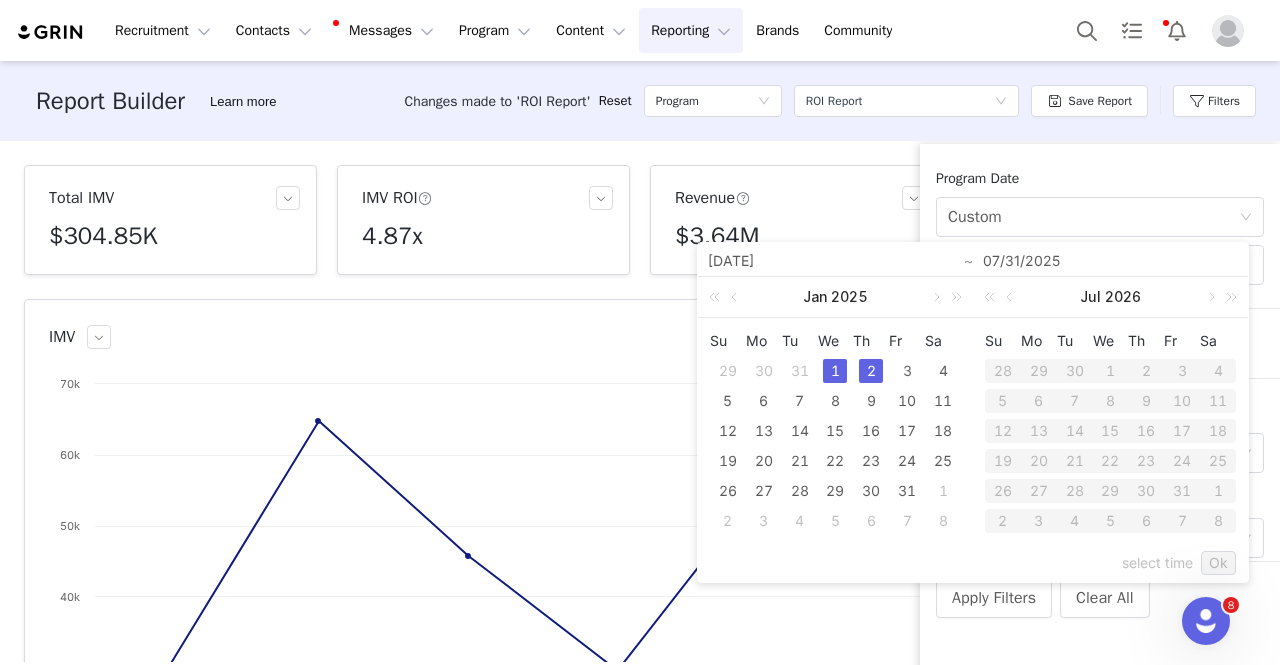 click on "1" at bounding box center [835, 371] 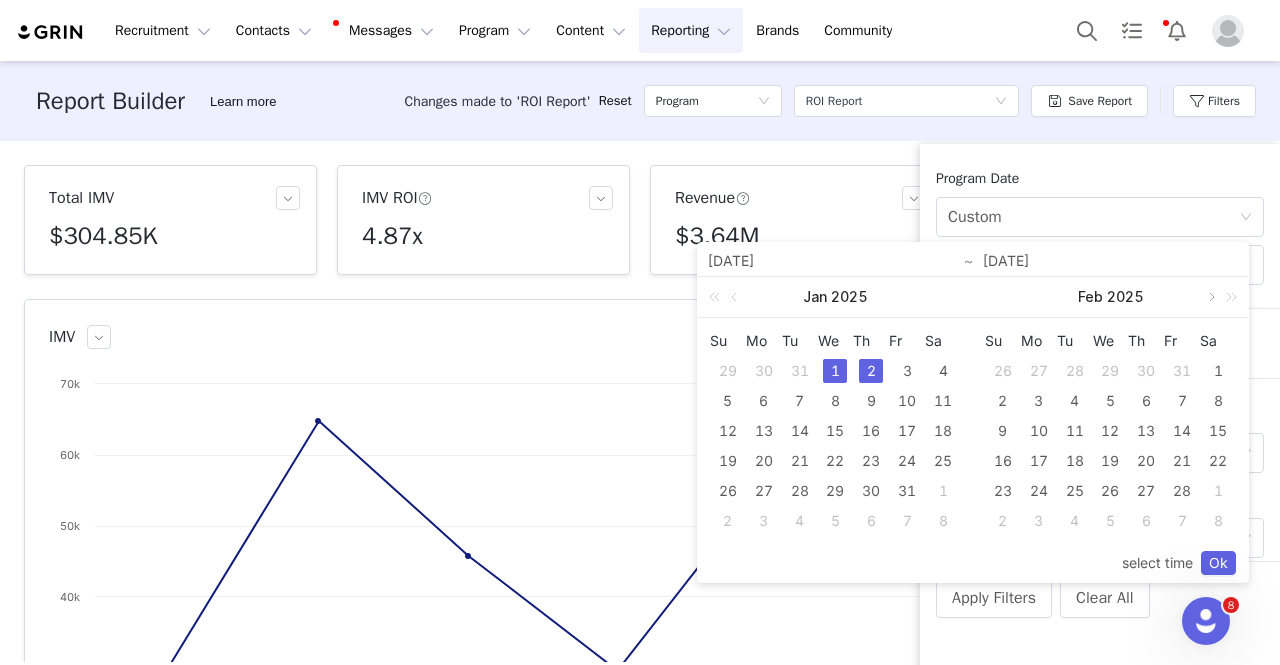 click at bounding box center [1210, 297] 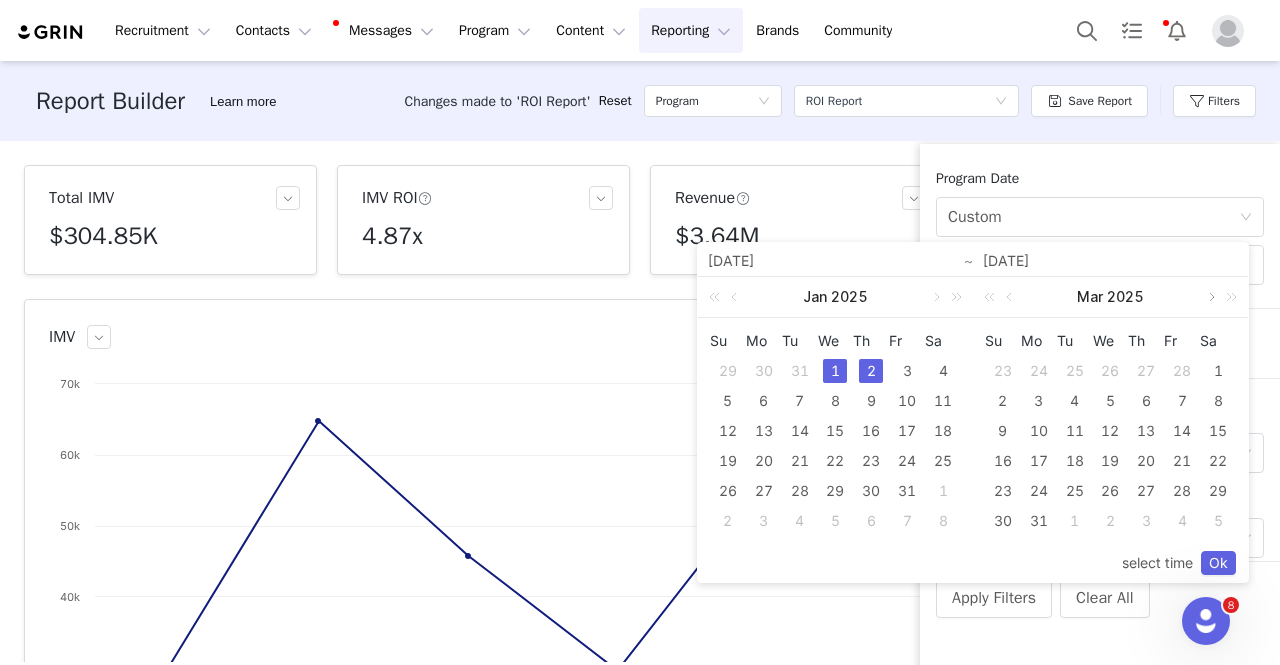 click at bounding box center [1210, 297] 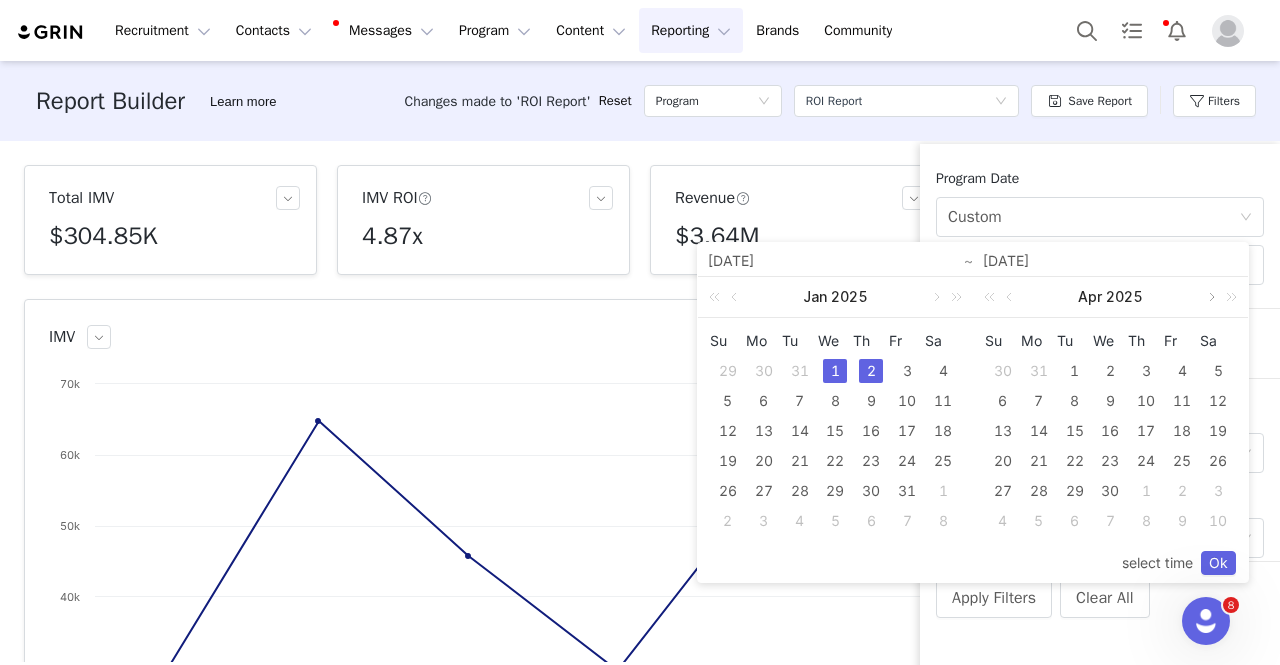 click at bounding box center (1210, 297) 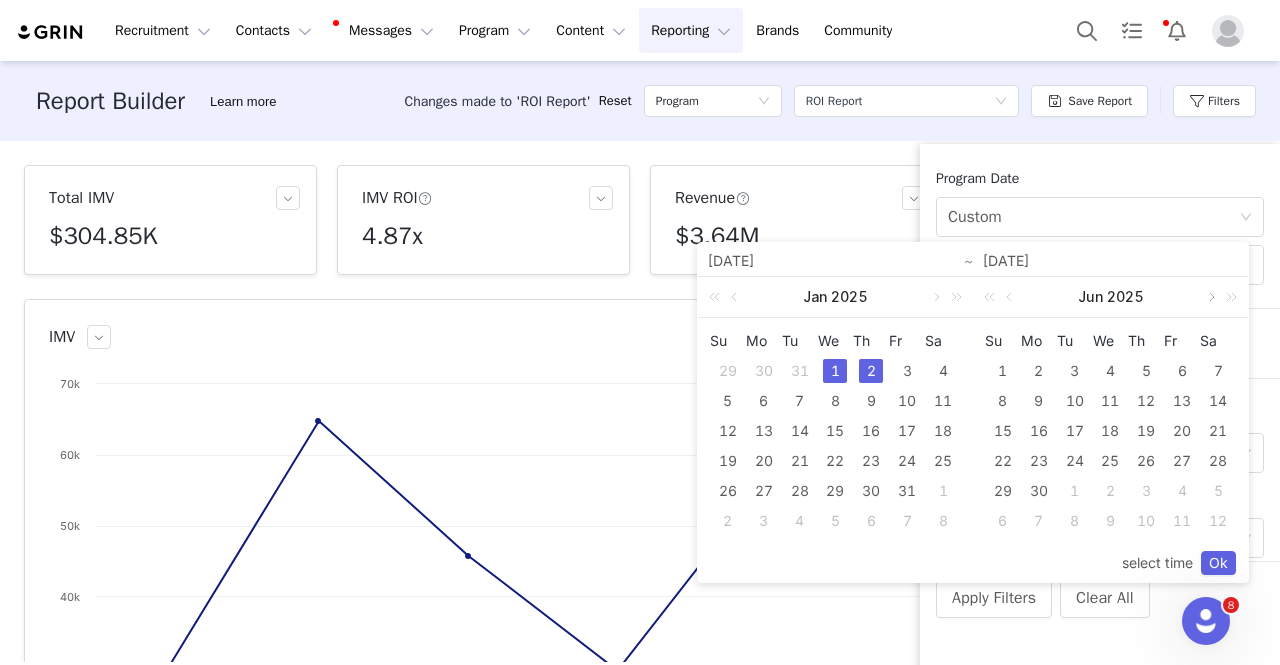 click at bounding box center (1210, 297) 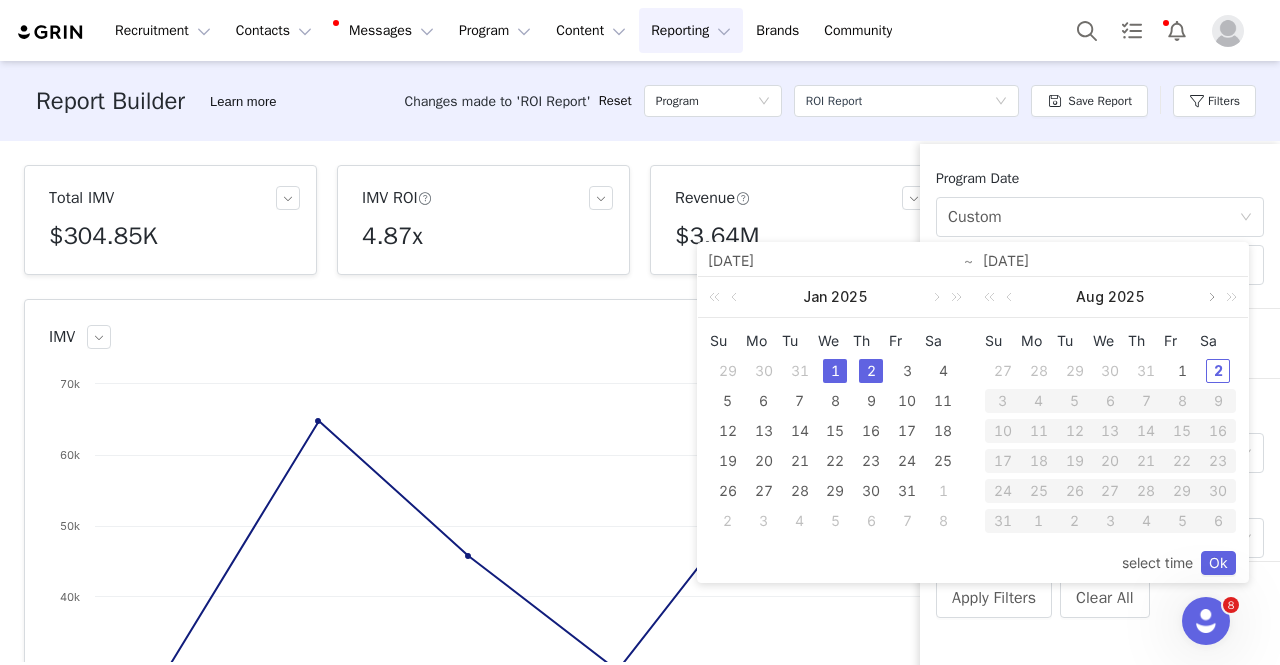 click at bounding box center (1210, 297) 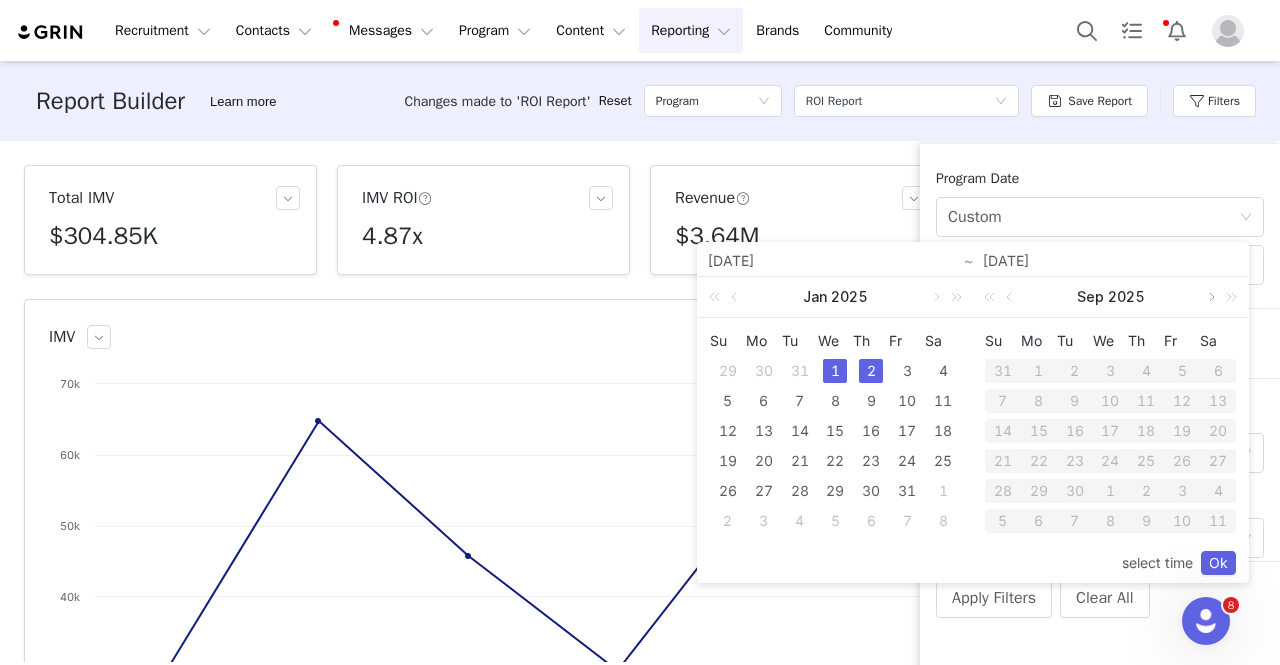click at bounding box center [1210, 297] 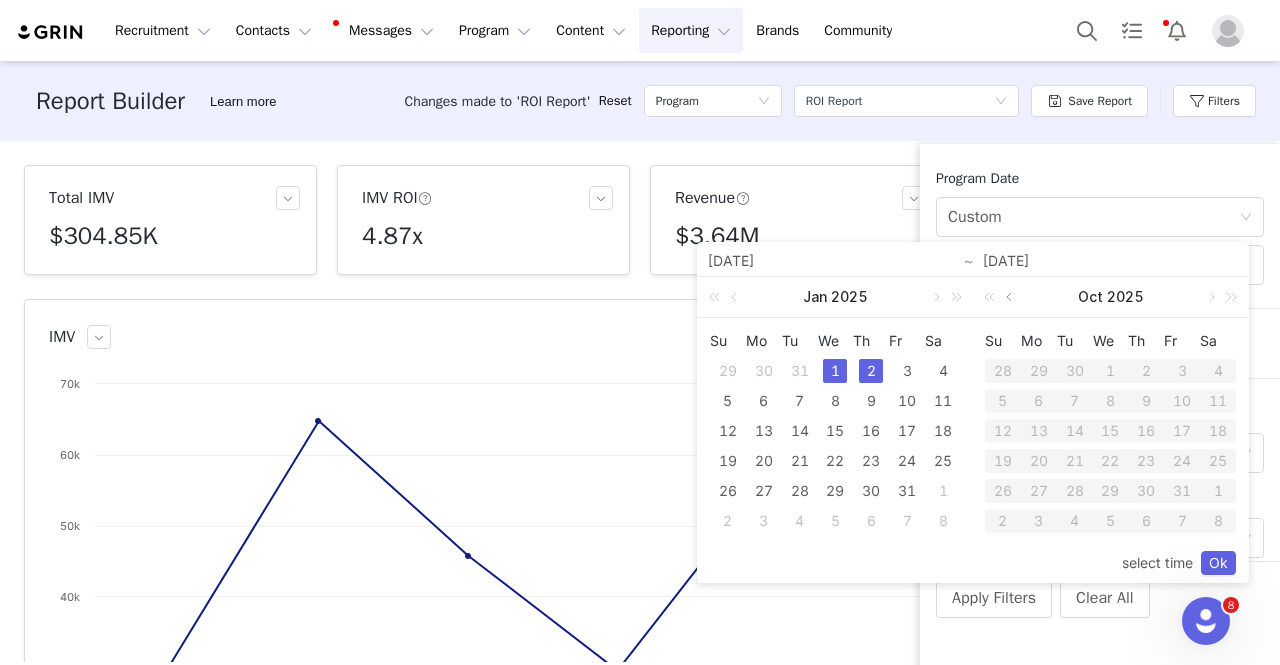 click at bounding box center [1011, 297] 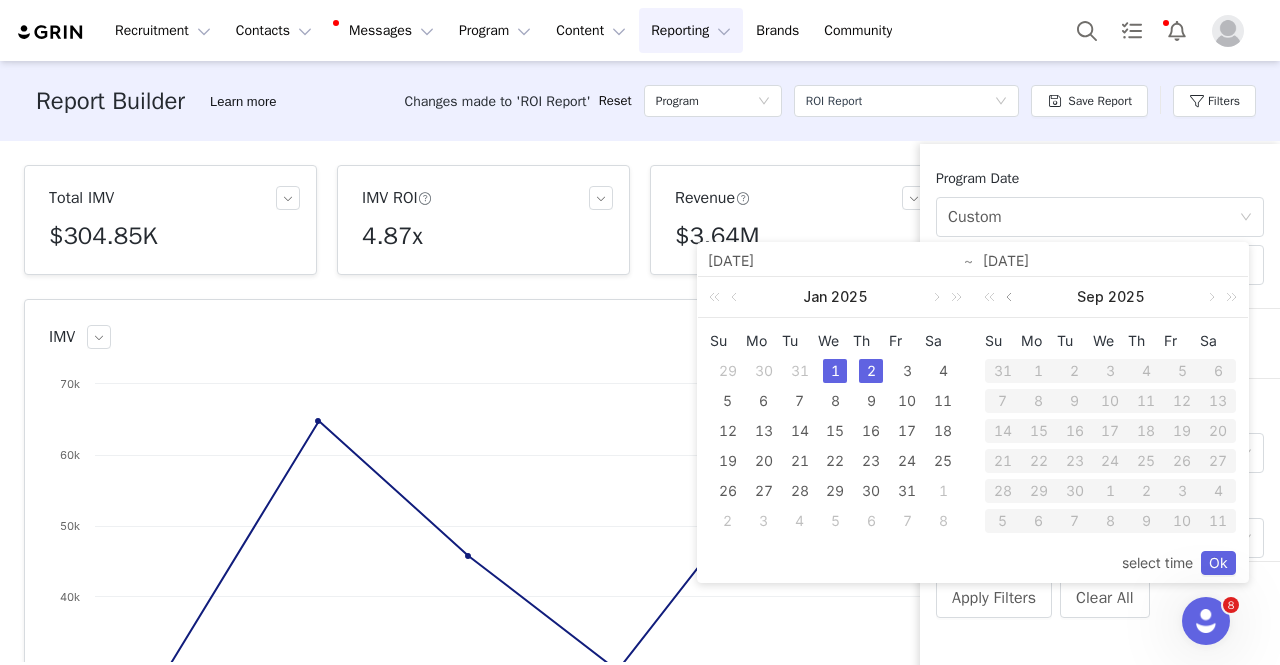 click at bounding box center (1011, 297) 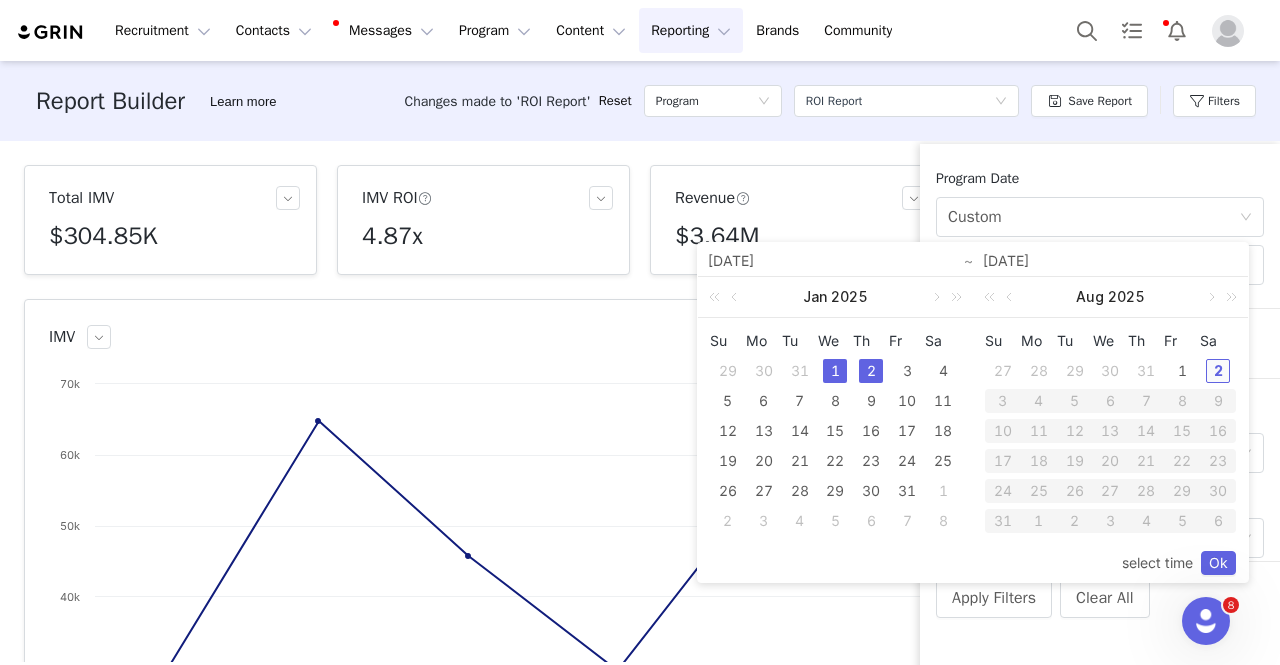 click on "2" at bounding box center (1218, 371) 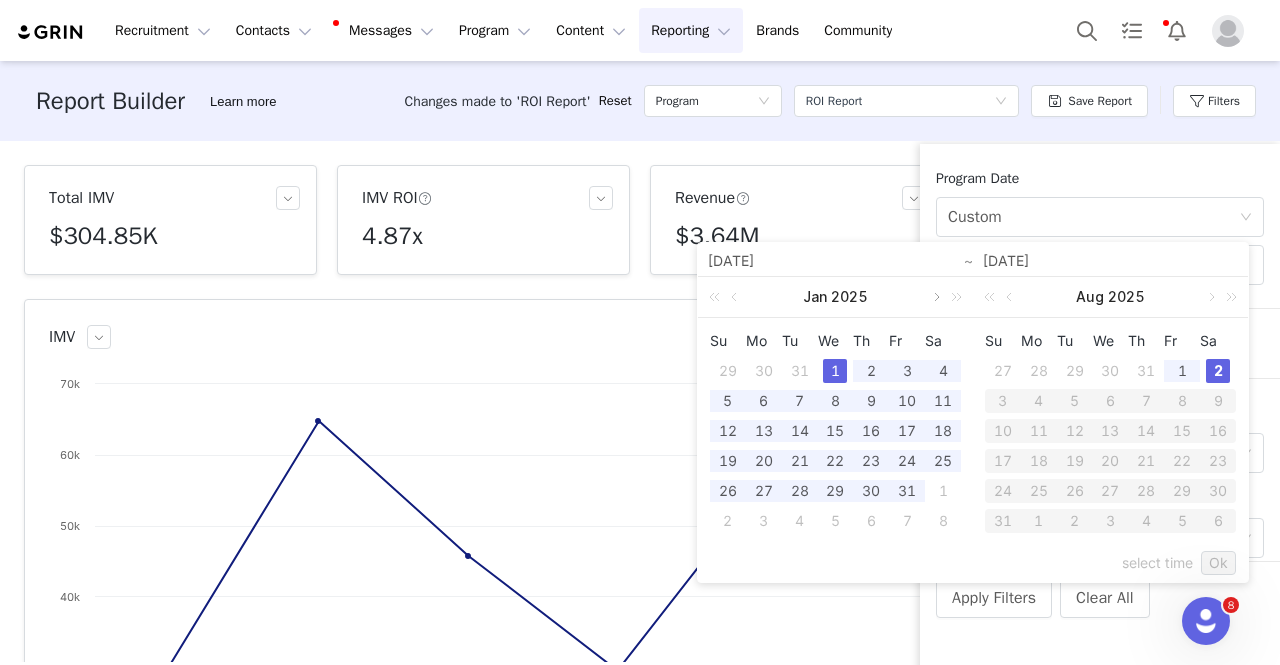 click at bounding box center (935, 297) 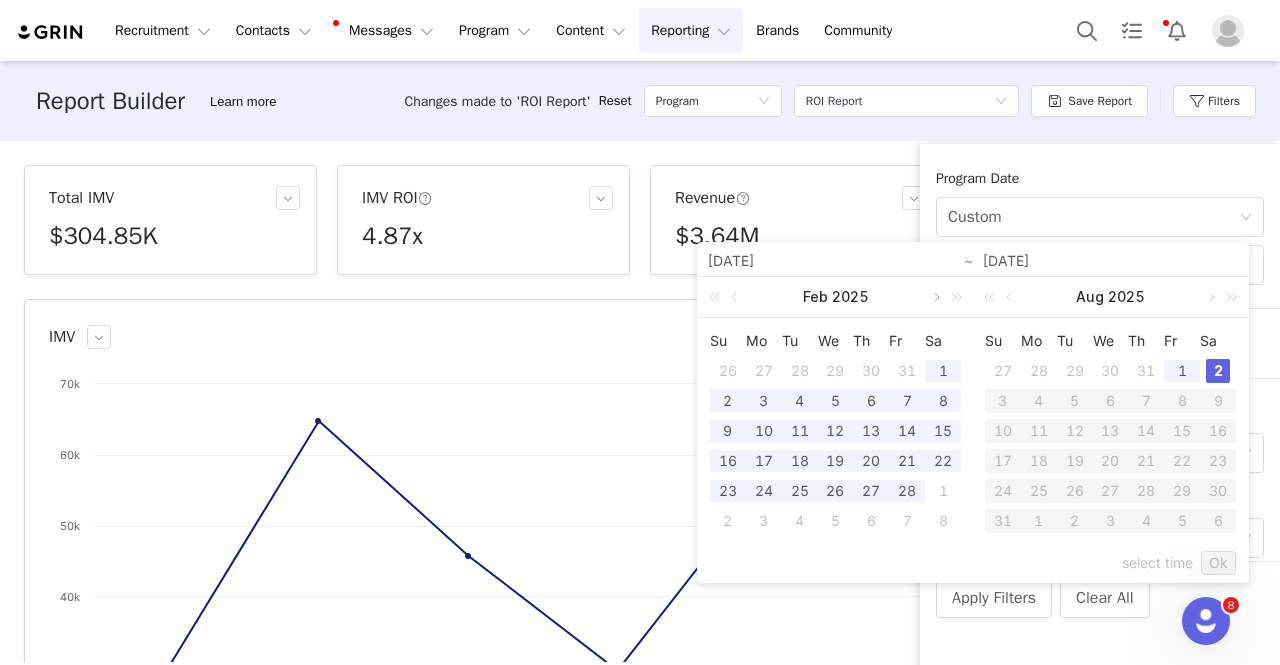 click at bounding box center [935, 297] 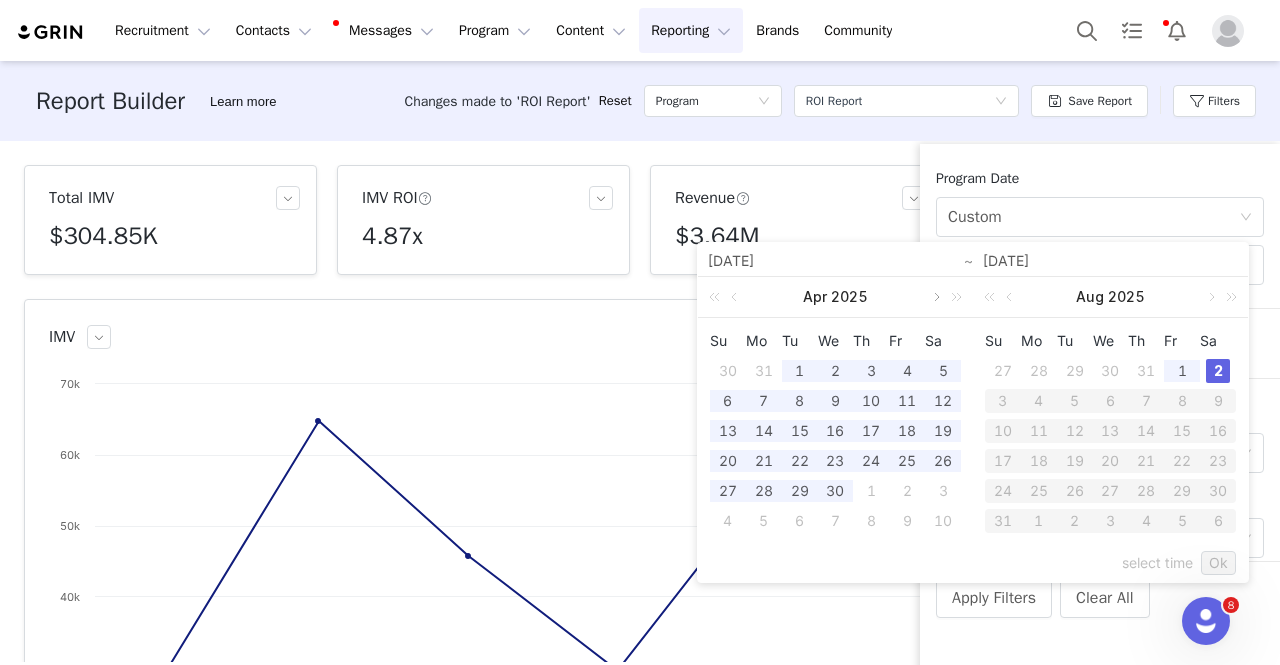 click at bounding box center [935, 297] 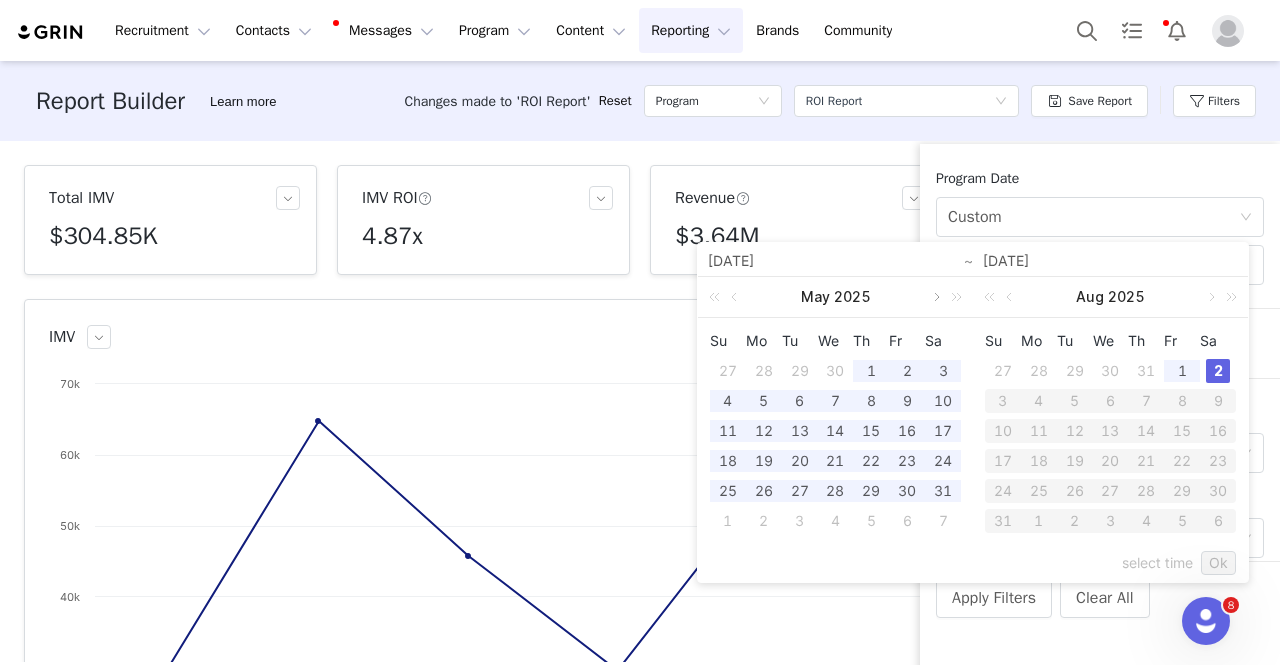 click at bounding box center (935, 297) 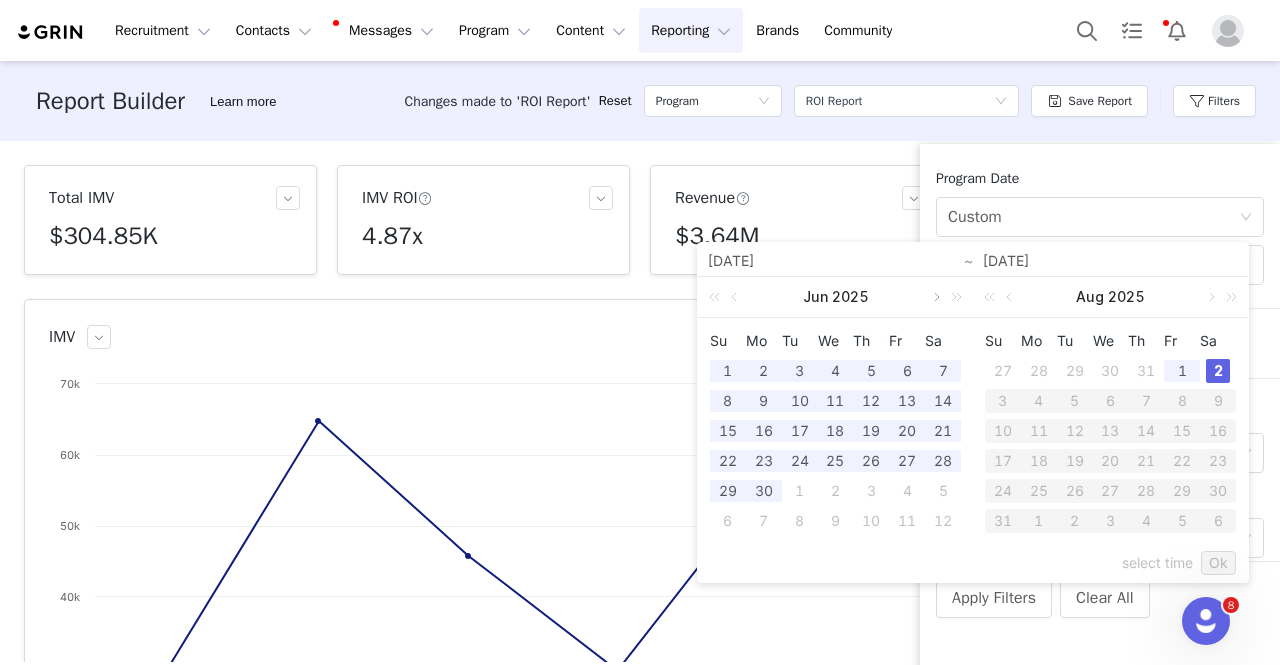 click at bounding box center [935, 297] 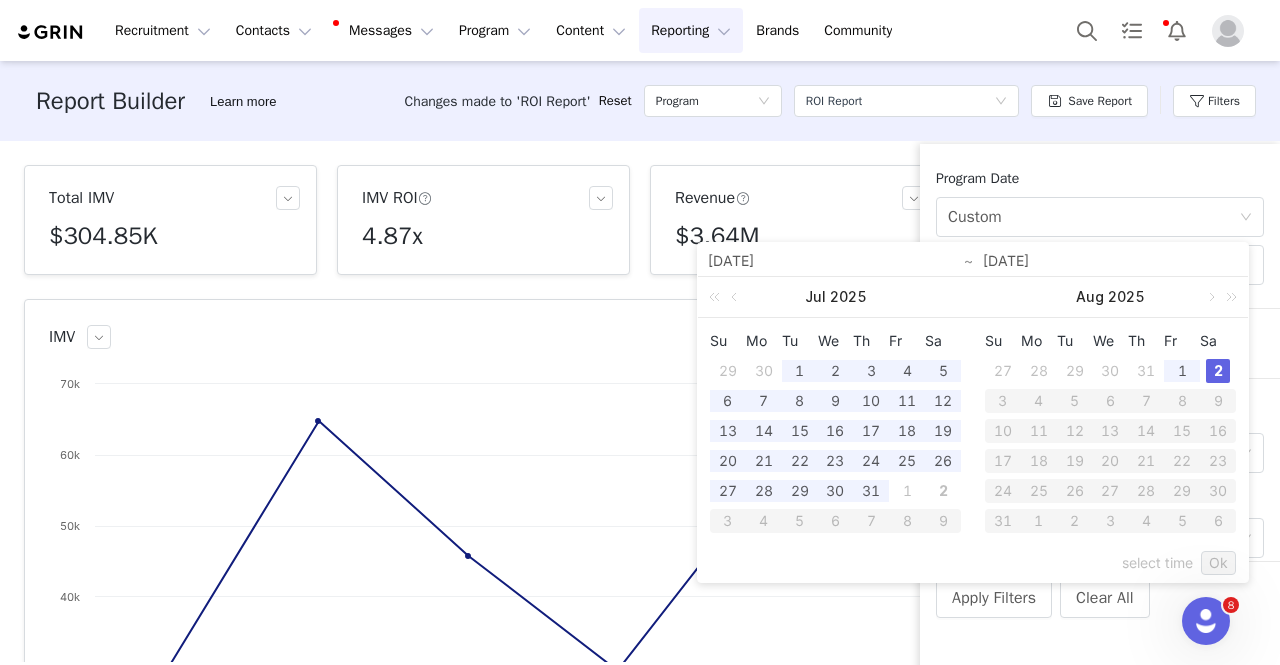 click on "Jul 2025" at bounding box center (835, 297) 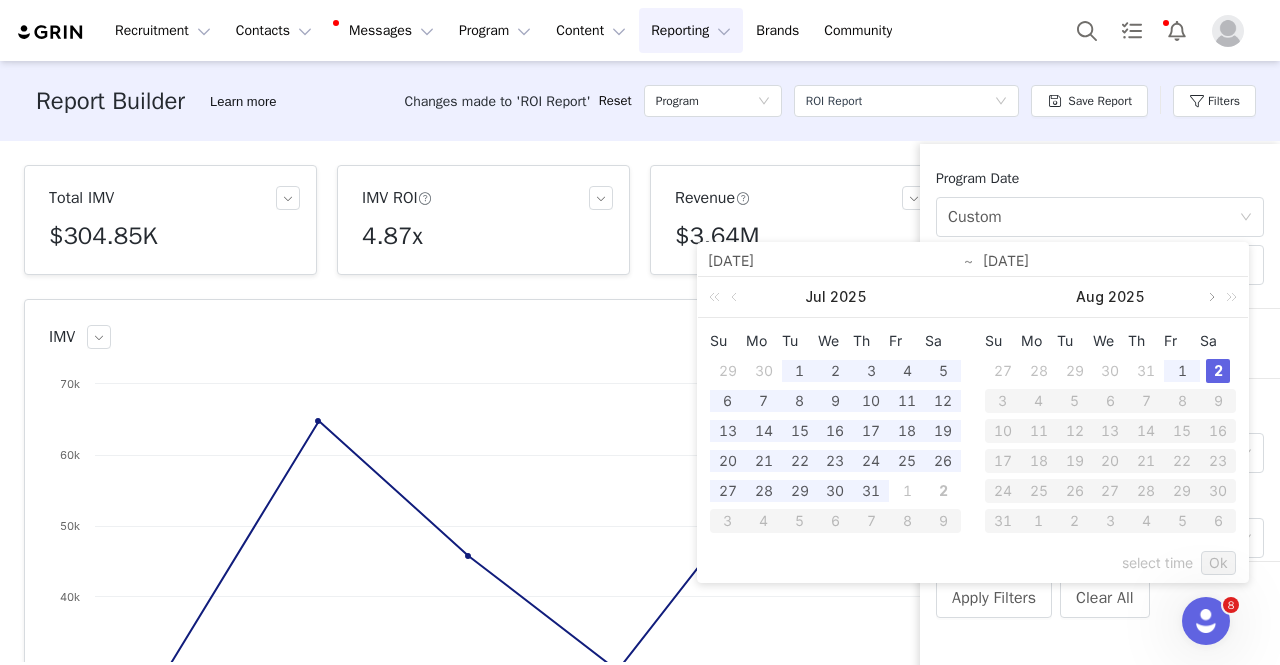 click at bounding box center (1210, 297) 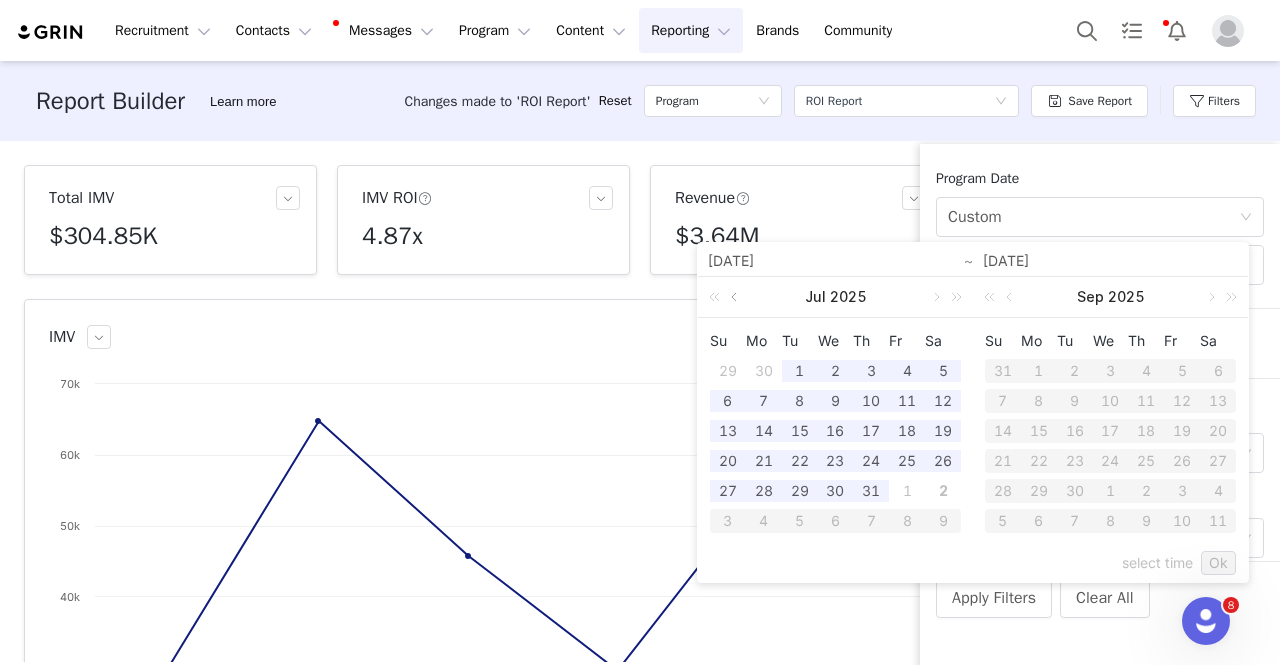 click at bounding box center (736, 297) 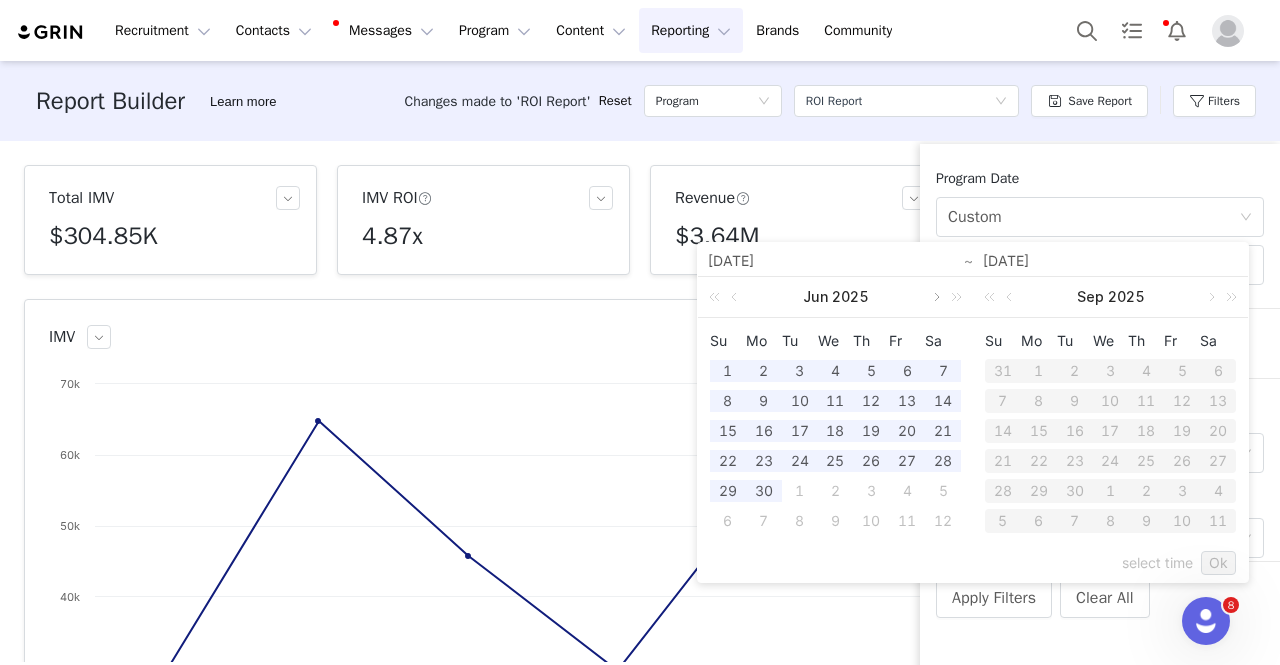 click at bounding box center [935, 297] 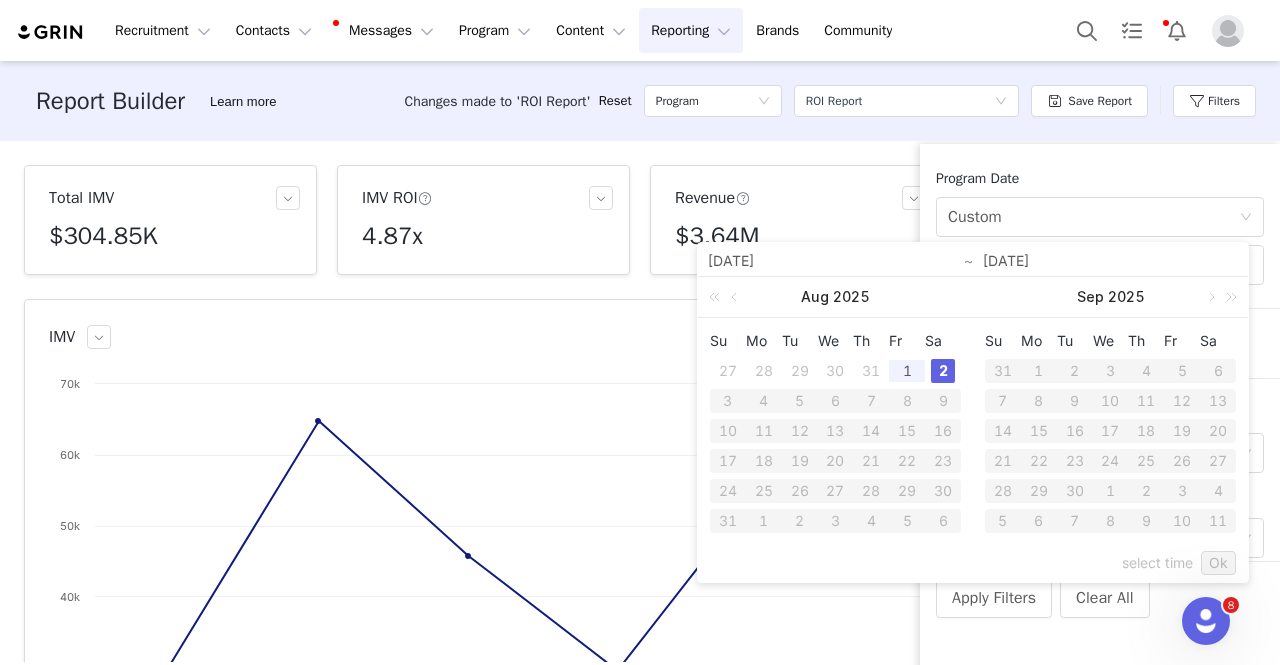 click on "Aug 2025" at bounding box center [835, 297] 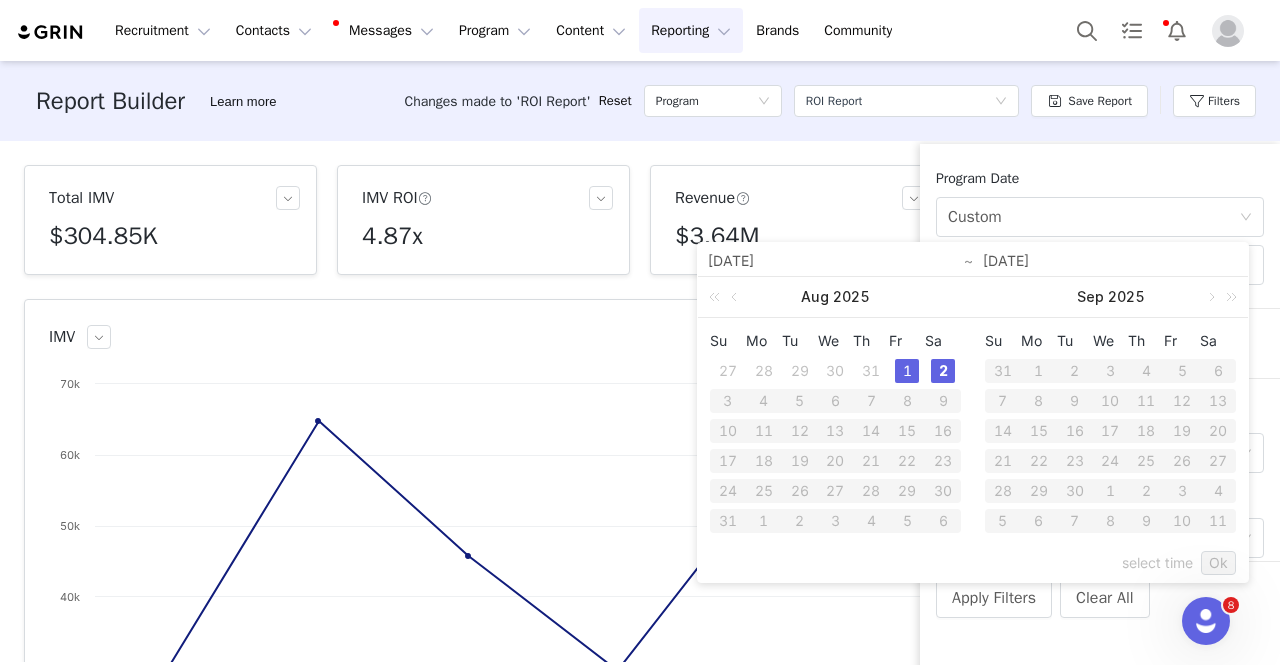 click on "1" at bounding box center [907, 371] 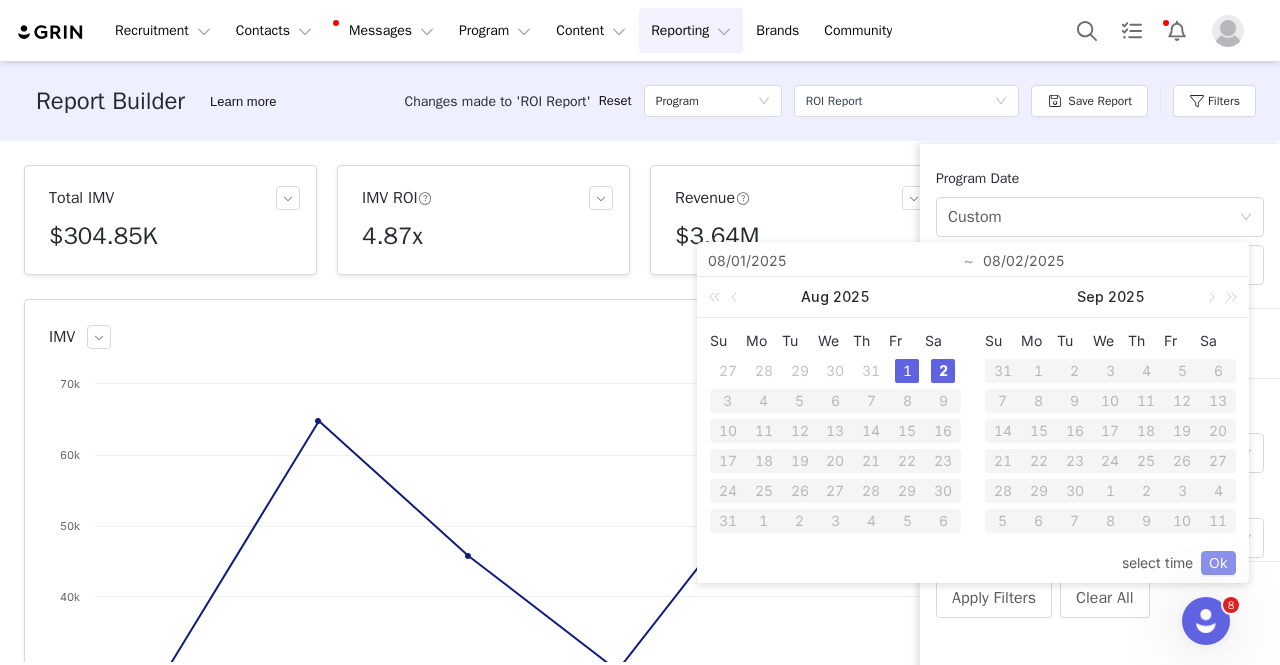 click on "Ok" at bounding box center (1218, 563) 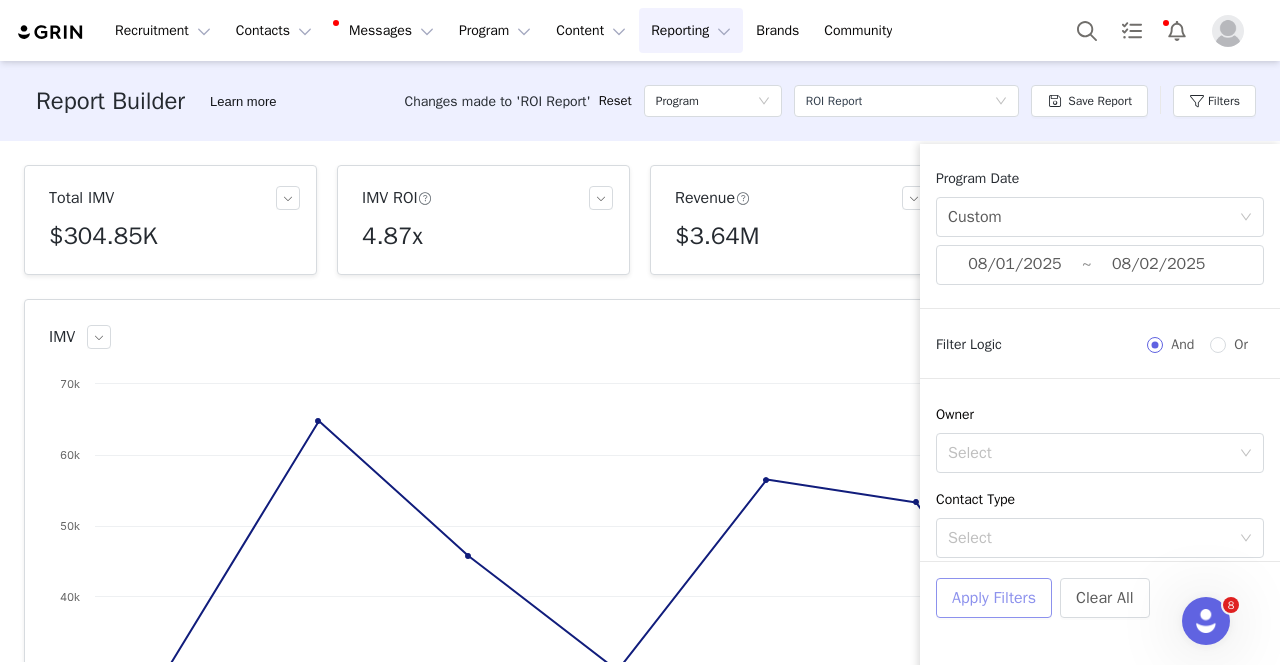 click on "Apply Filters" at bounding box center (994, 598) 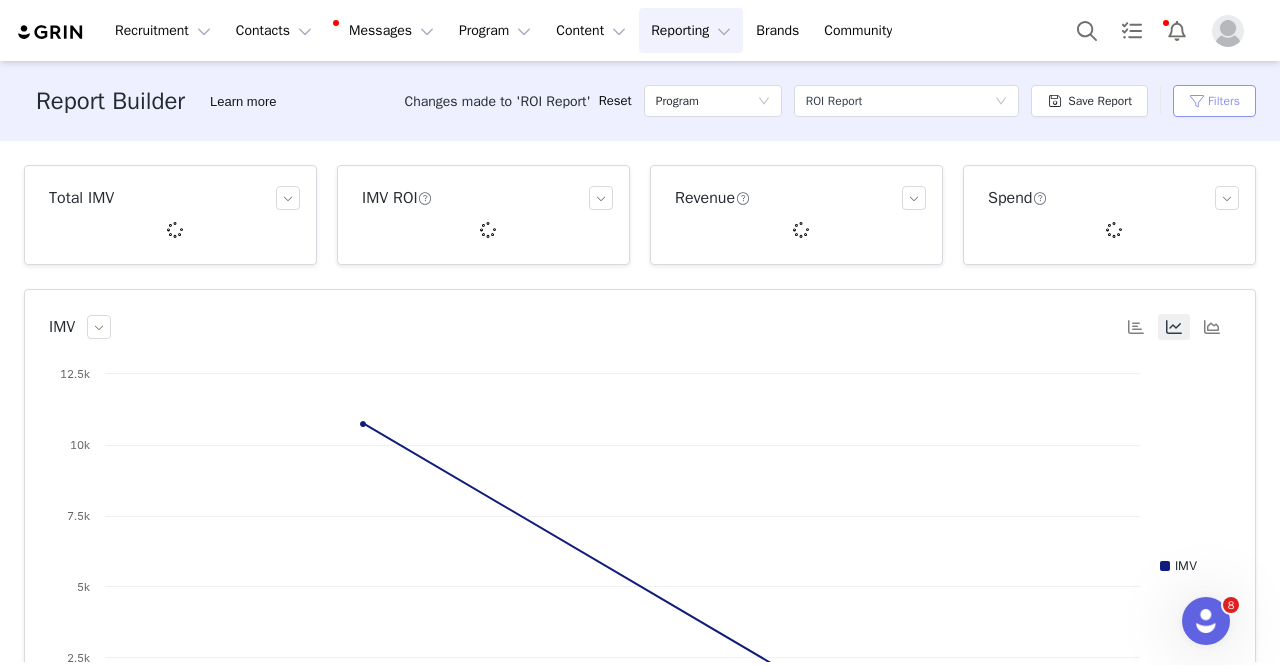 click on "Filters" at bounding box center (1214, 101) 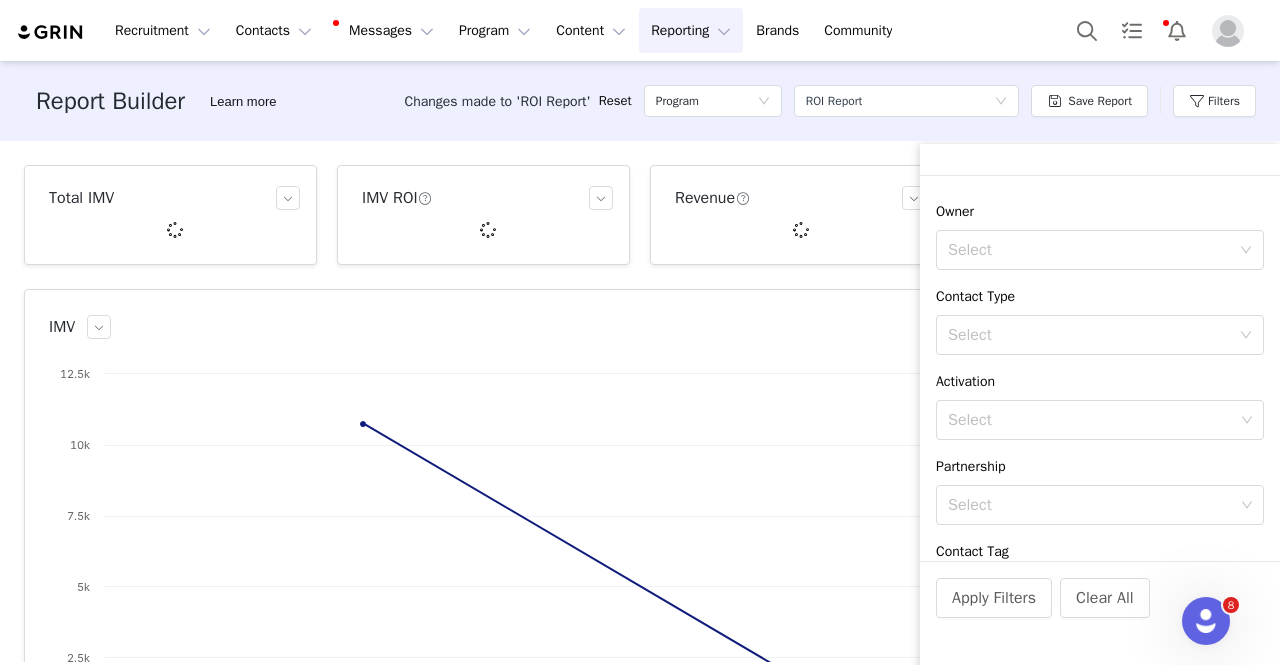 scroll, scrollTop: 205, scrollLeft: 0, axis: vertical 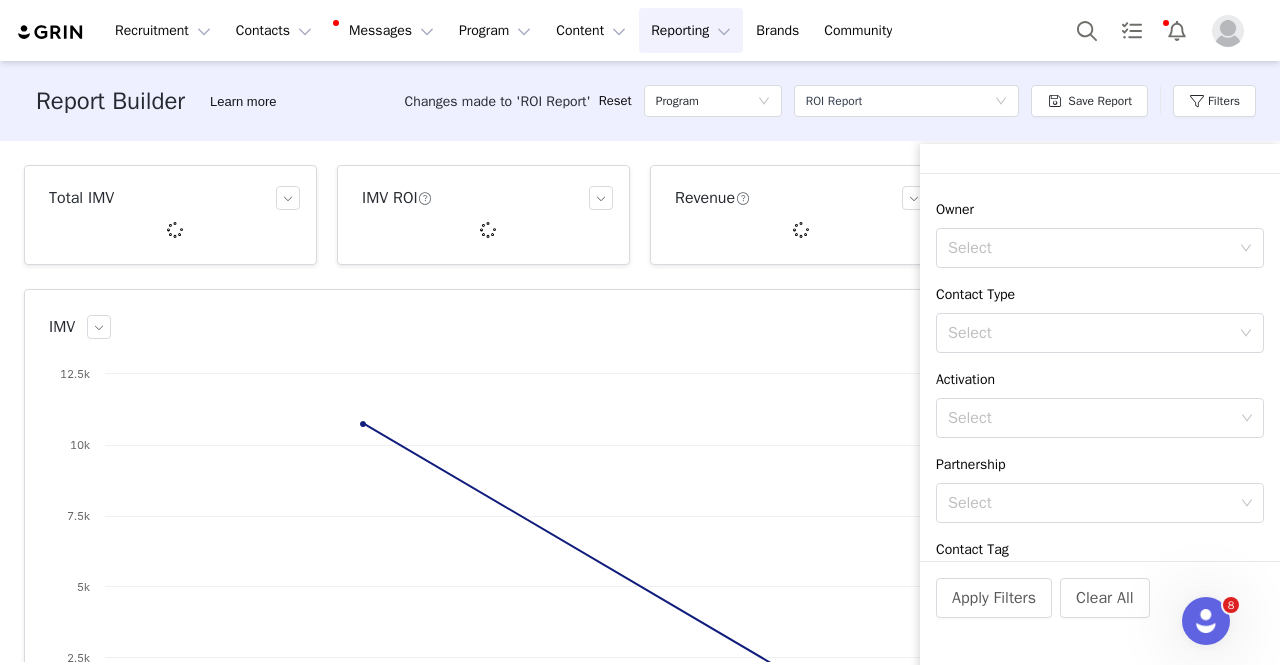 click on "Report Builder     Learn more  Changes made to 'ROI Report'  Reset Program Select a report ROI Report Save Report Filters" at bounding box center (640, 101) 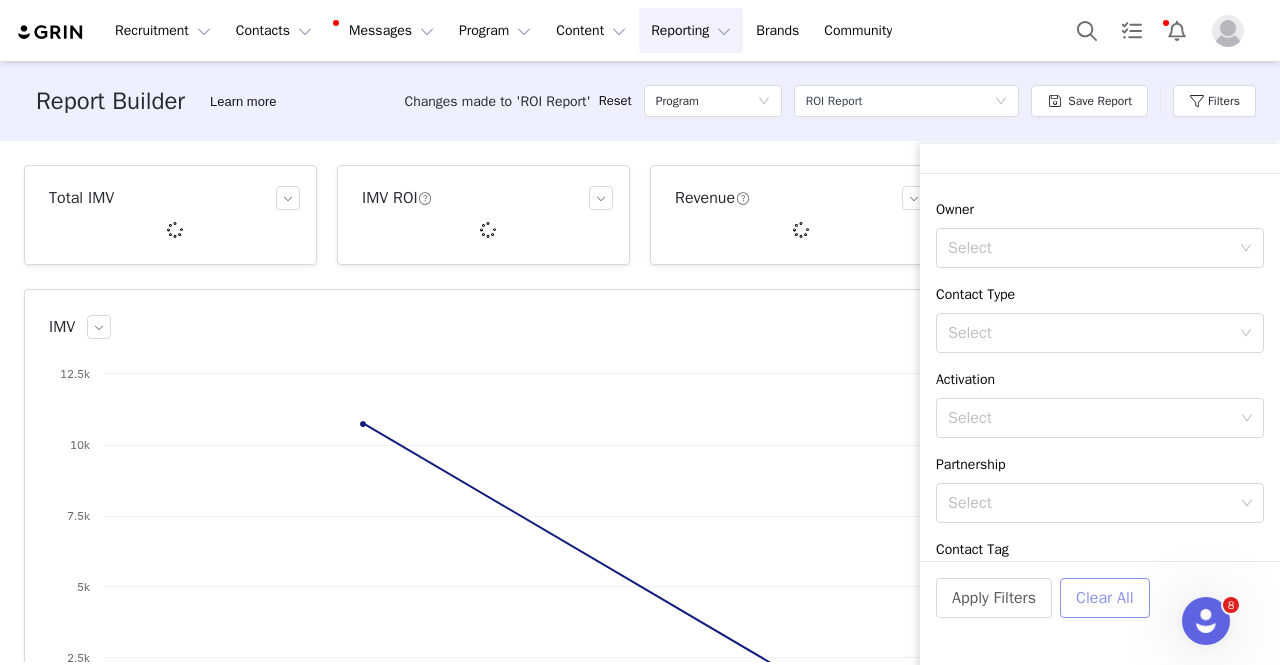click on "Clear All" at bounding box center [1105, 598] 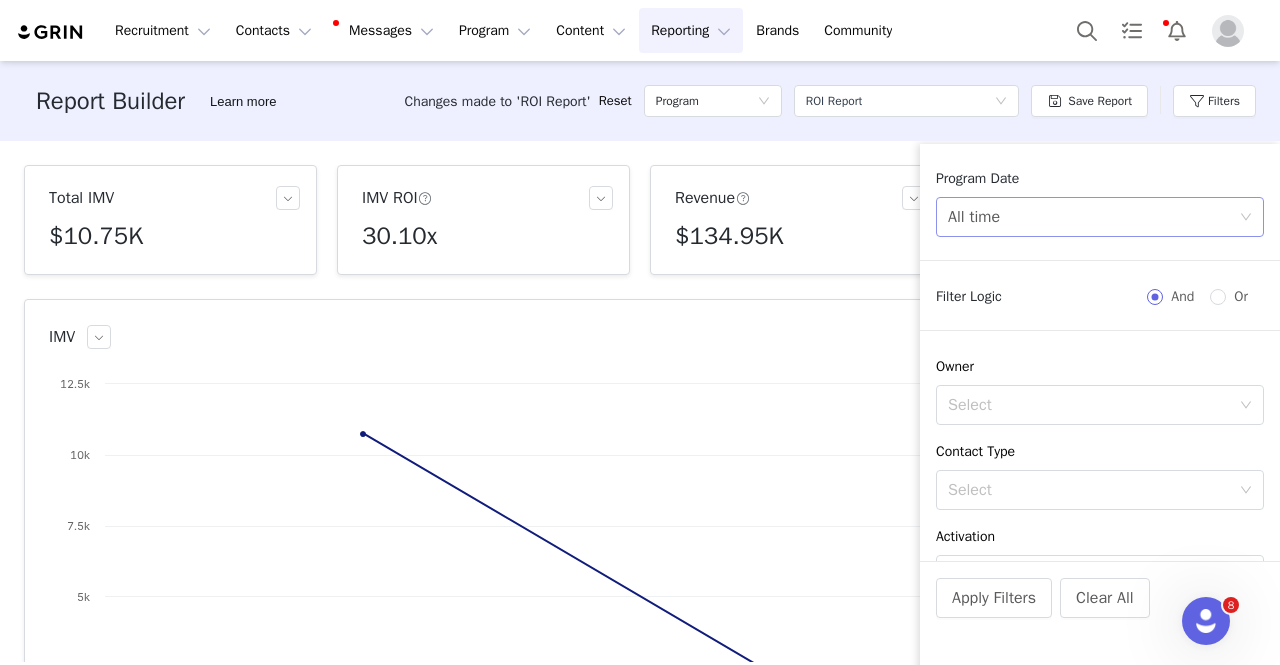 click on "All time" at bounding box center (1093, 217) 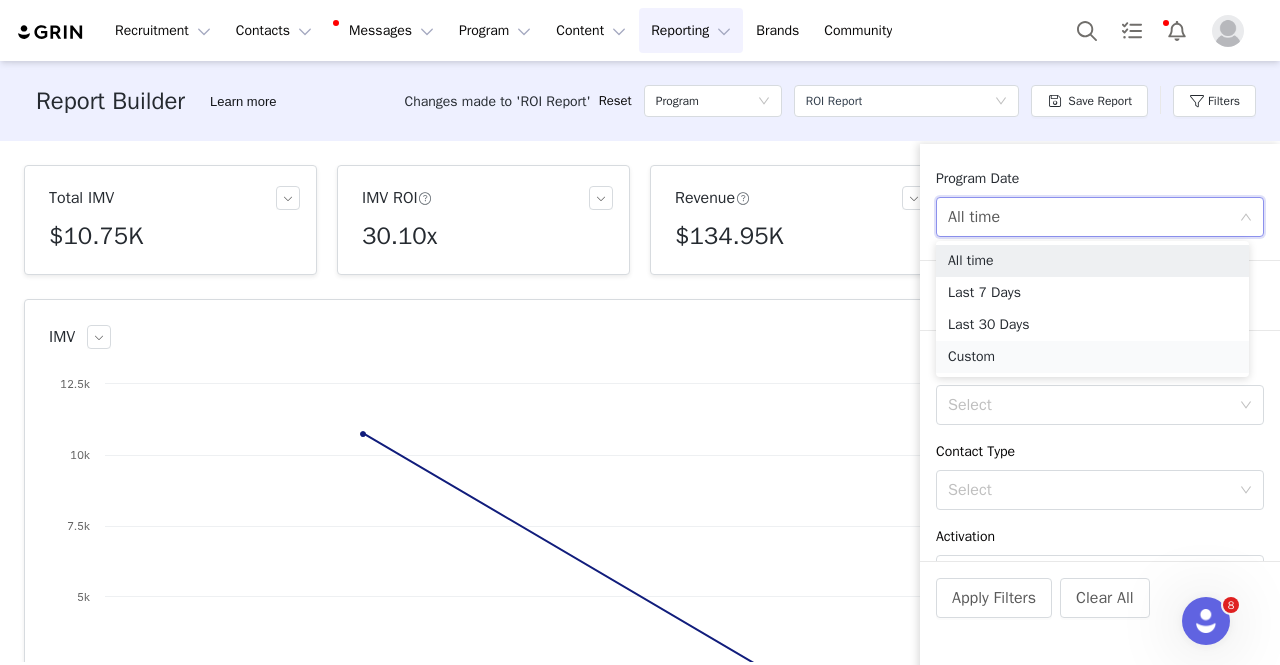 click on "Custom" at bounding box center (1092, 357) 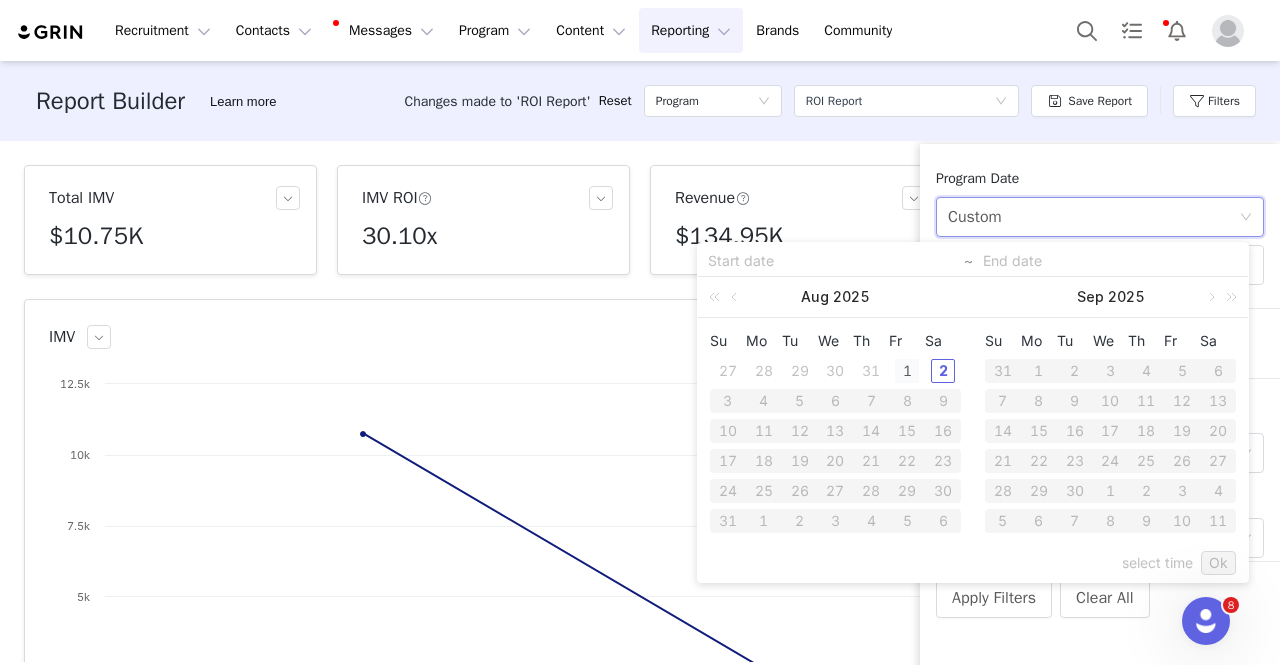 click on "1" at bounding box center [907, 371] 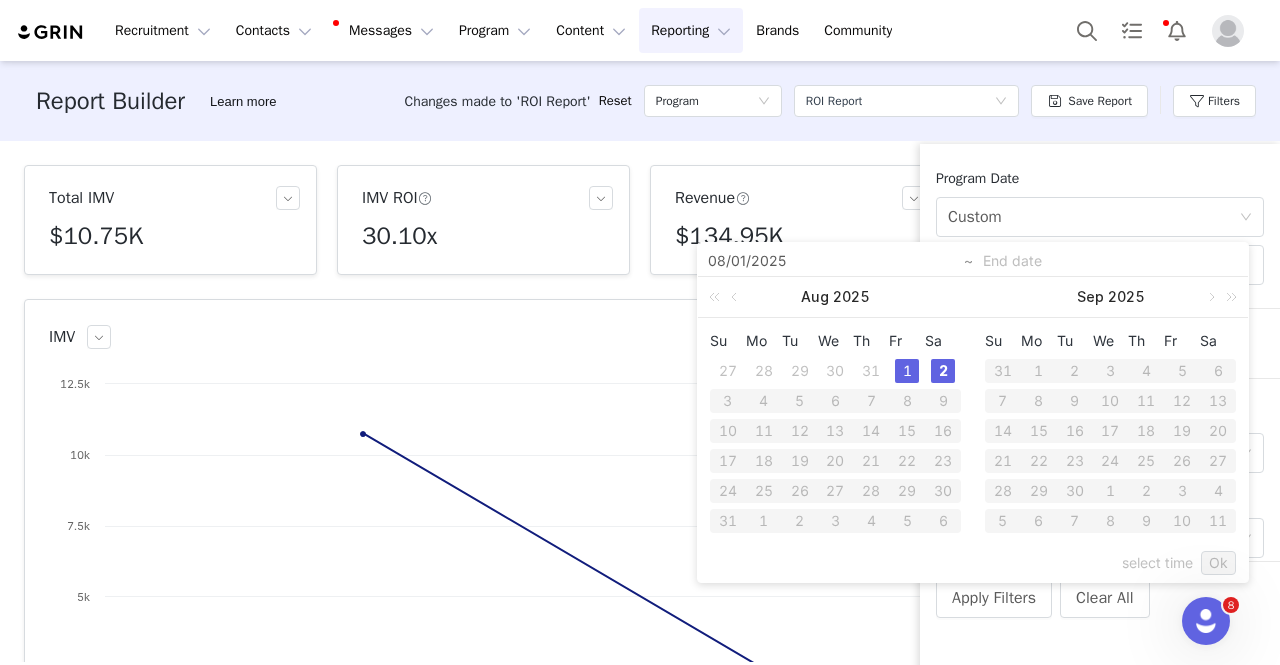 click on "2" at bounding box center (943, 371) 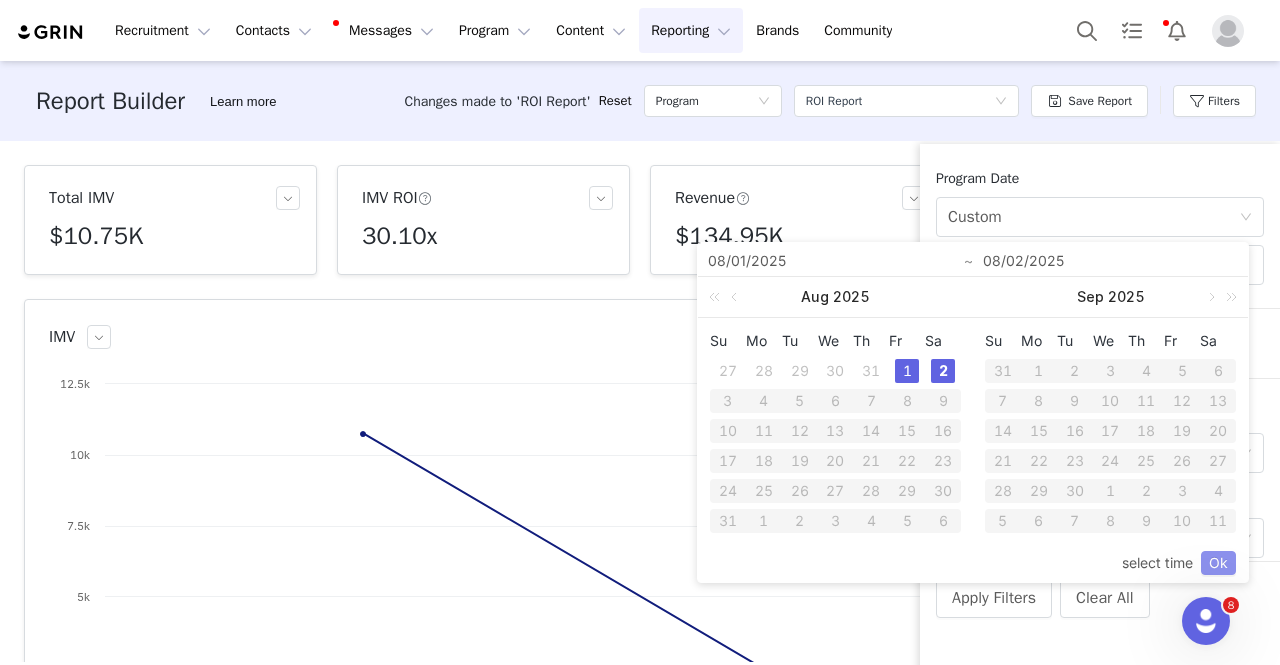 click on "Ok" at bounding box center [1218, 563] 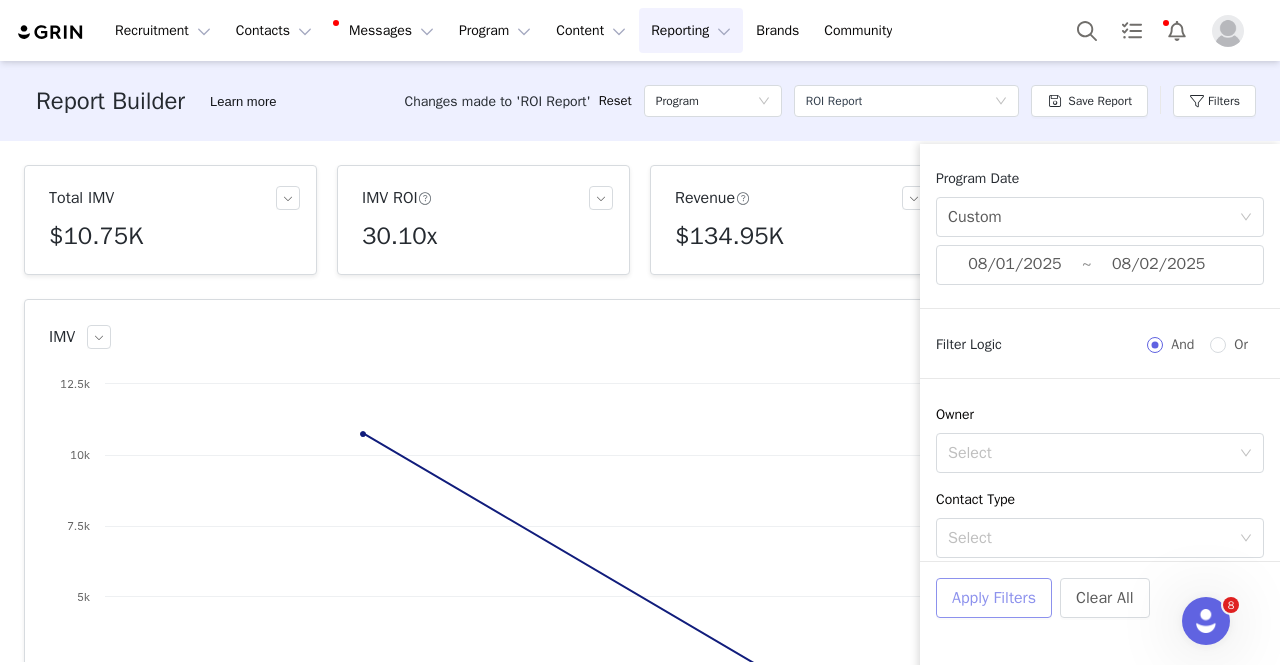 click on "Apply Filters" at bounding box center [994, 598] 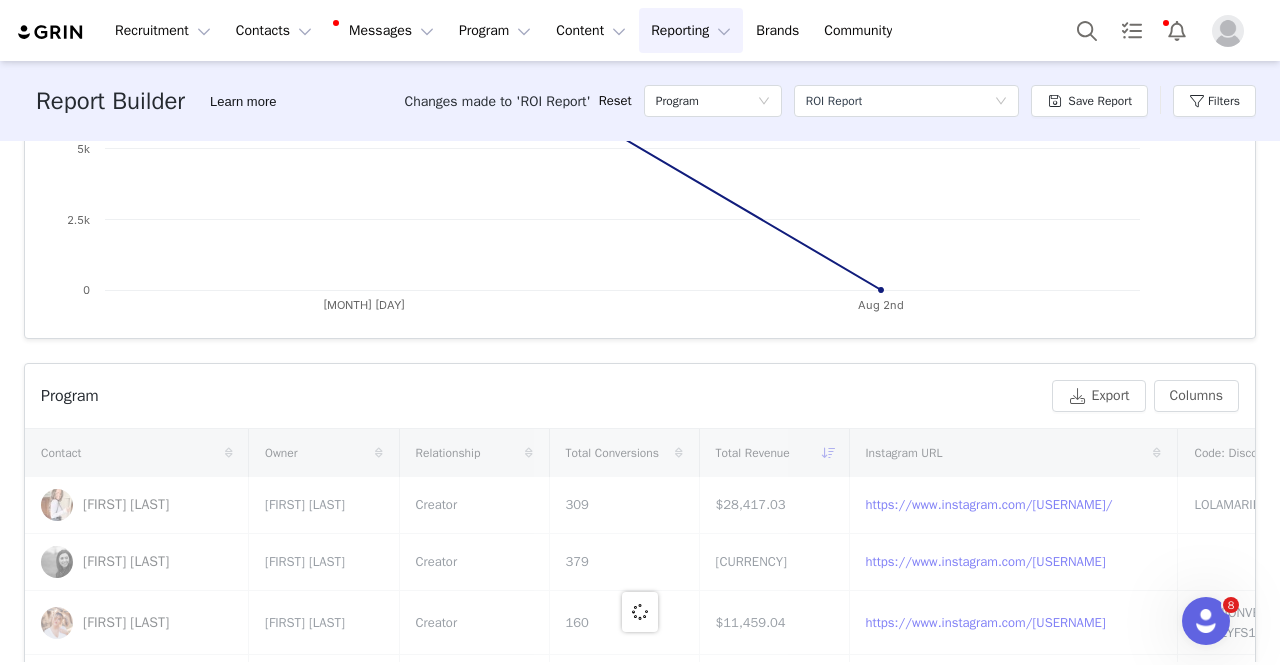 scroll, scrollTop: 450, scrollLeft: 0, axis: vertical 